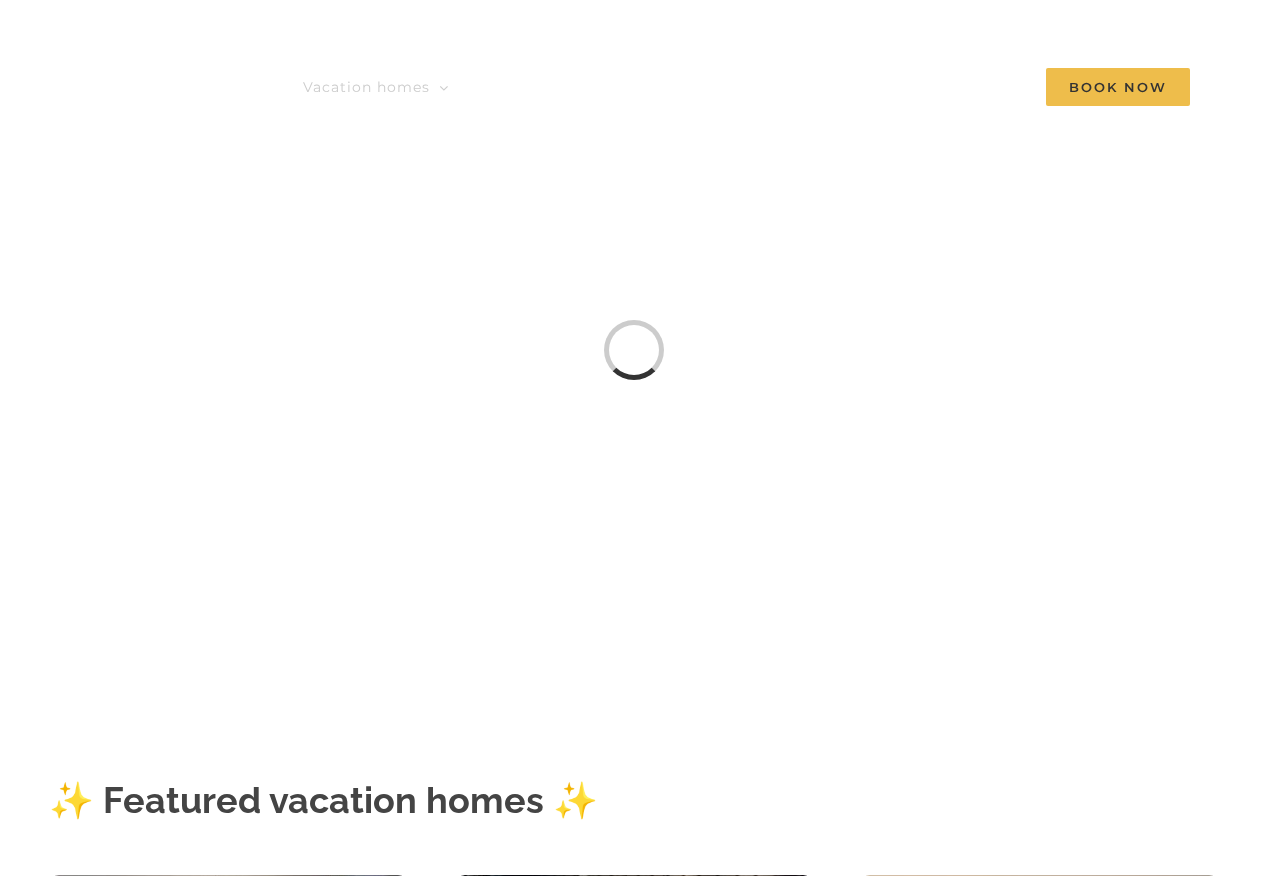 scroll, scrollTop: 0, scrollLeft: 0, axis: both 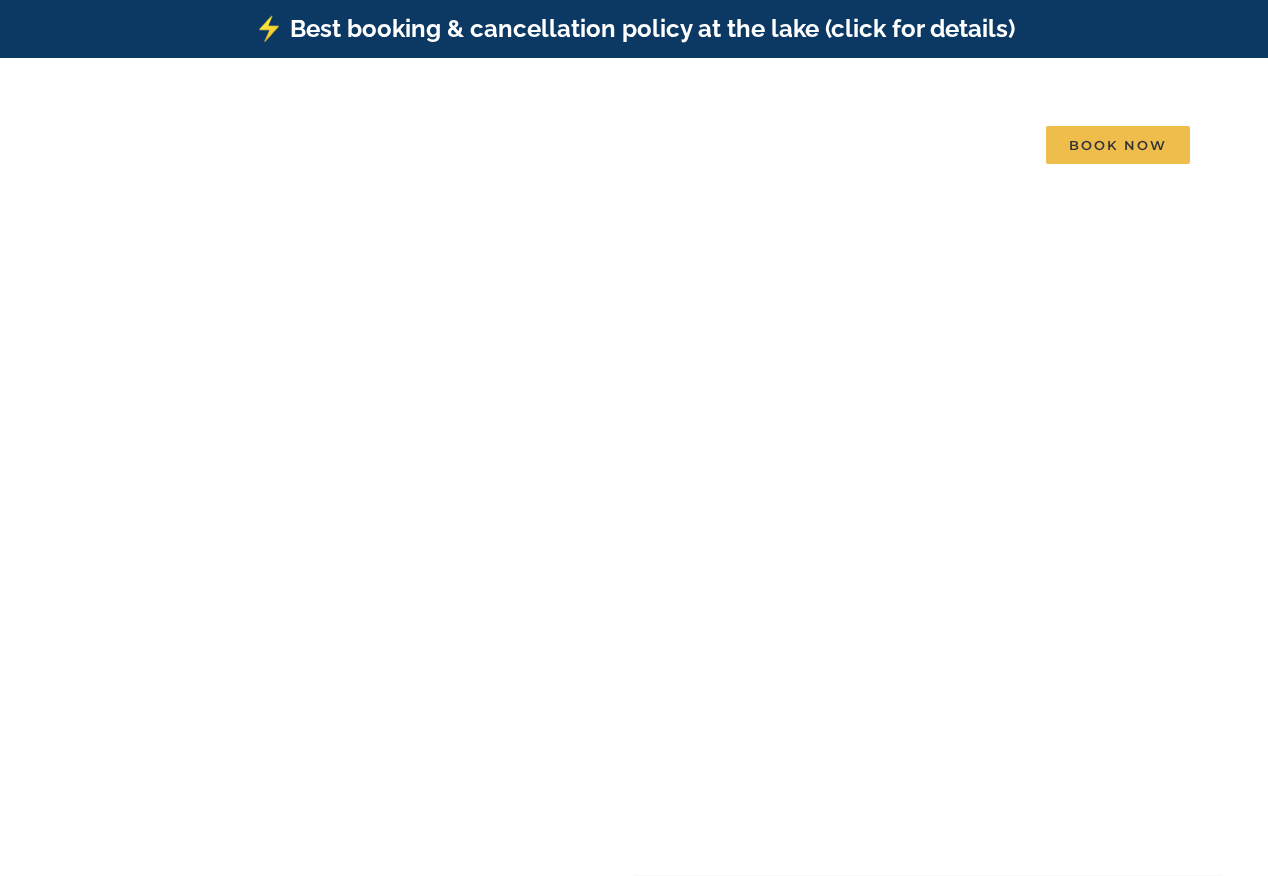 click at bounding box center (633, 447) 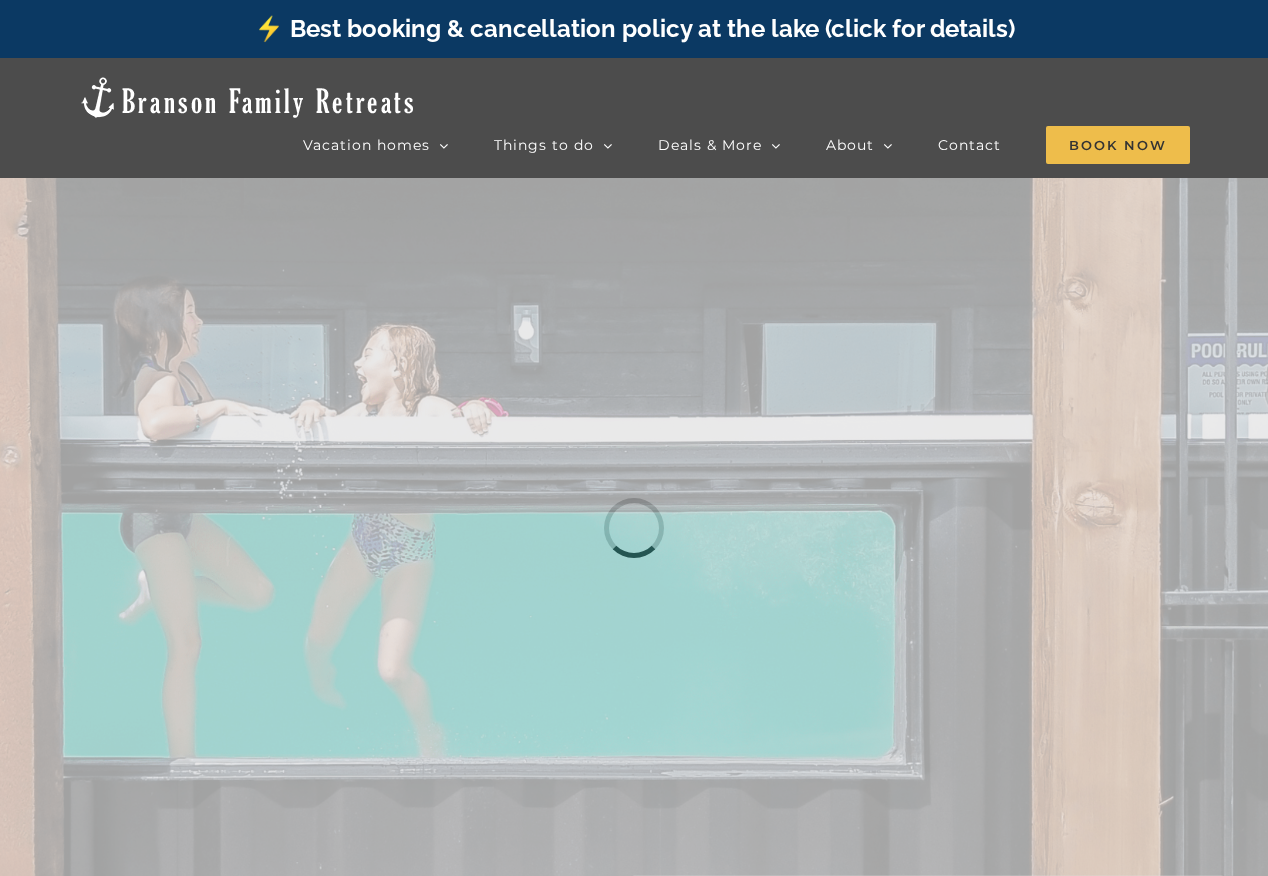 scroll, scrollTop: 0, scrollLeft: 0, axis: both 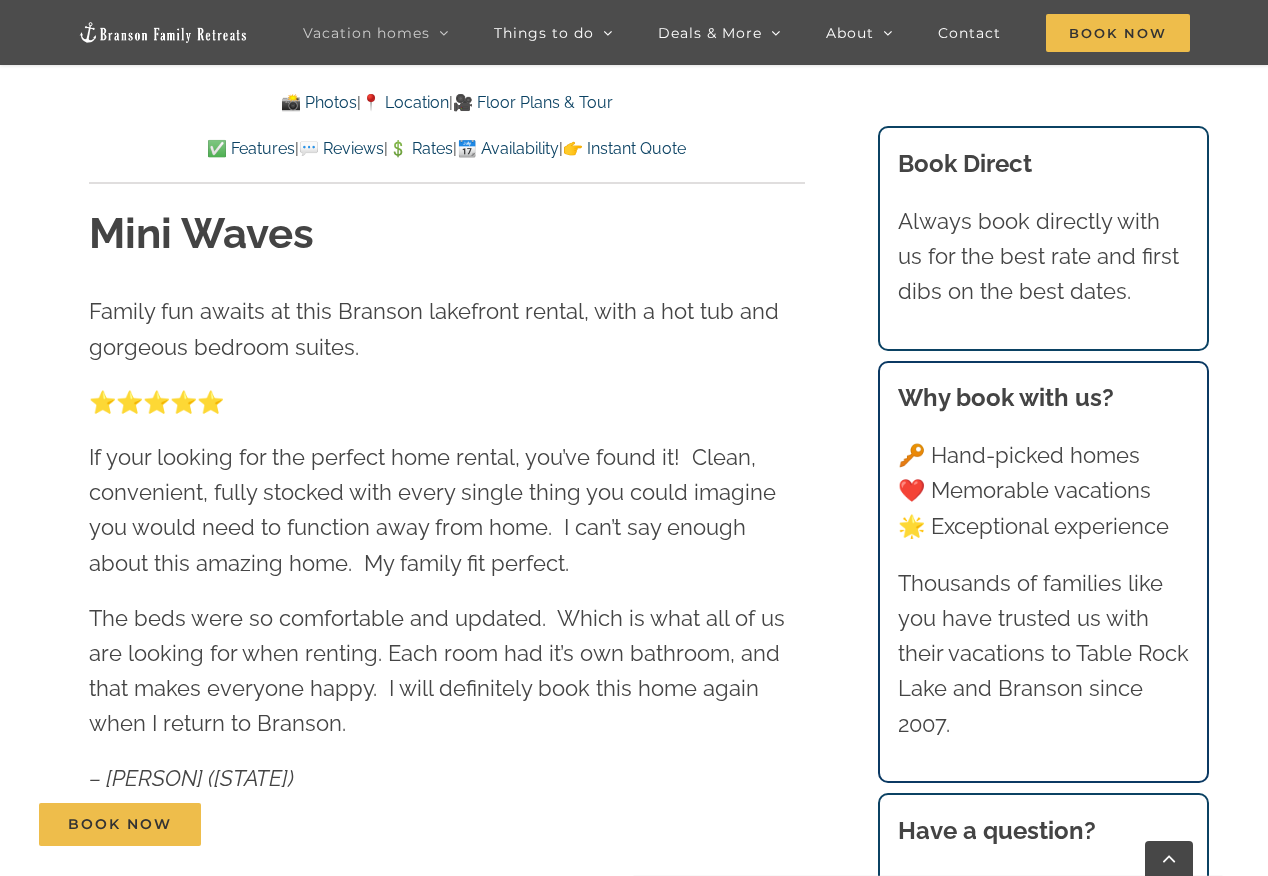 click on "💲 Rates" at bounding box center (420, 148) 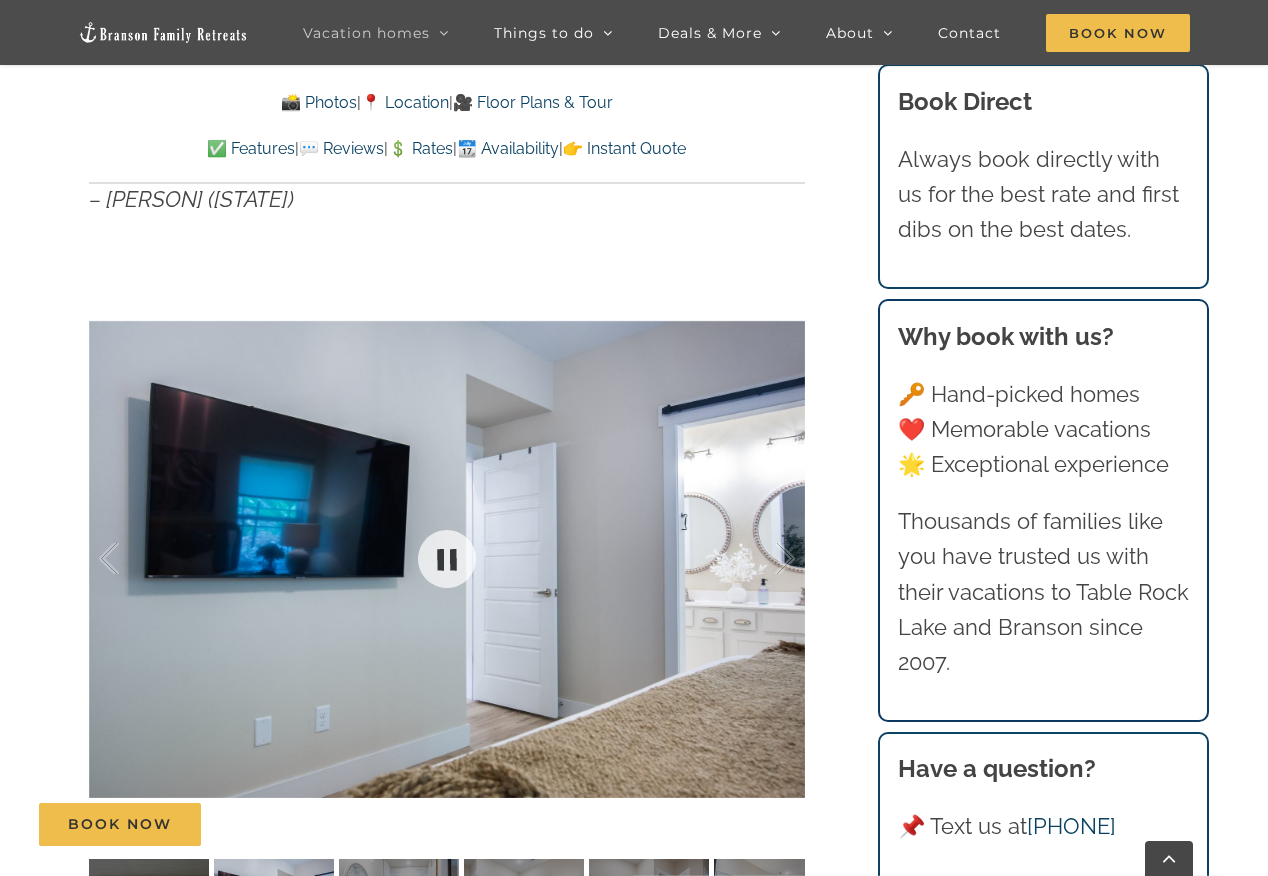 scroll, scrollTop: 1527, scrollLeft: 0, axis: vertical 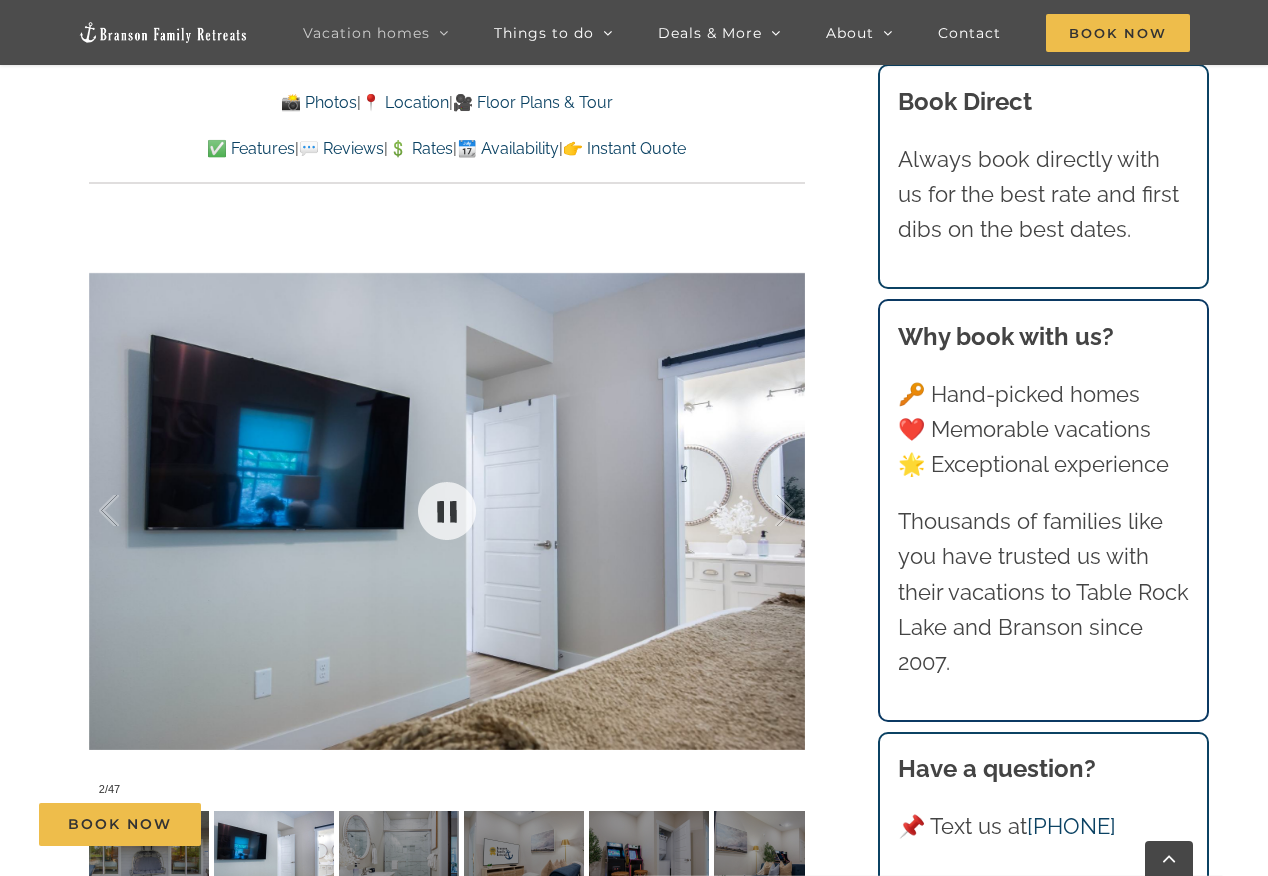 click at bounding box center [447, 511] 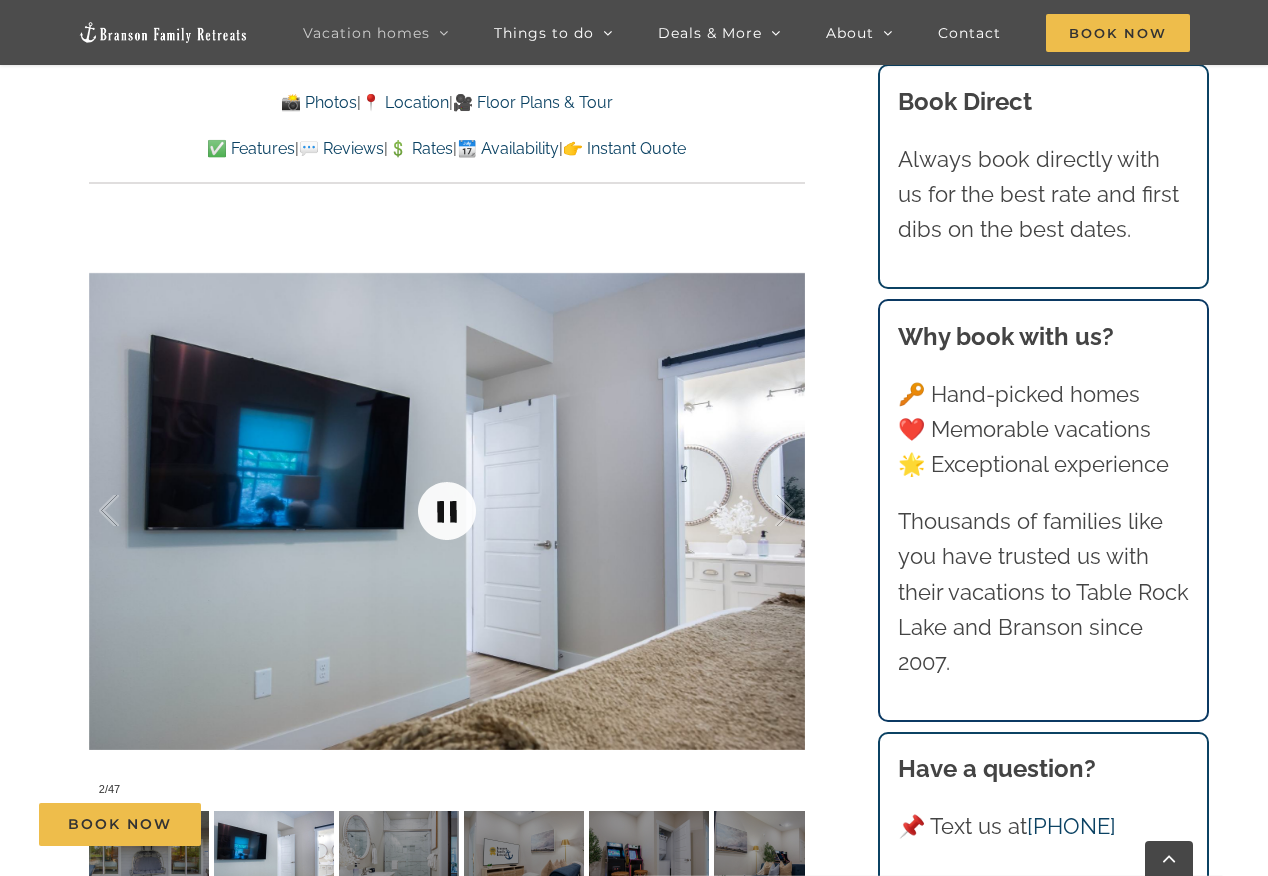 click at bounding box center (447, 511) 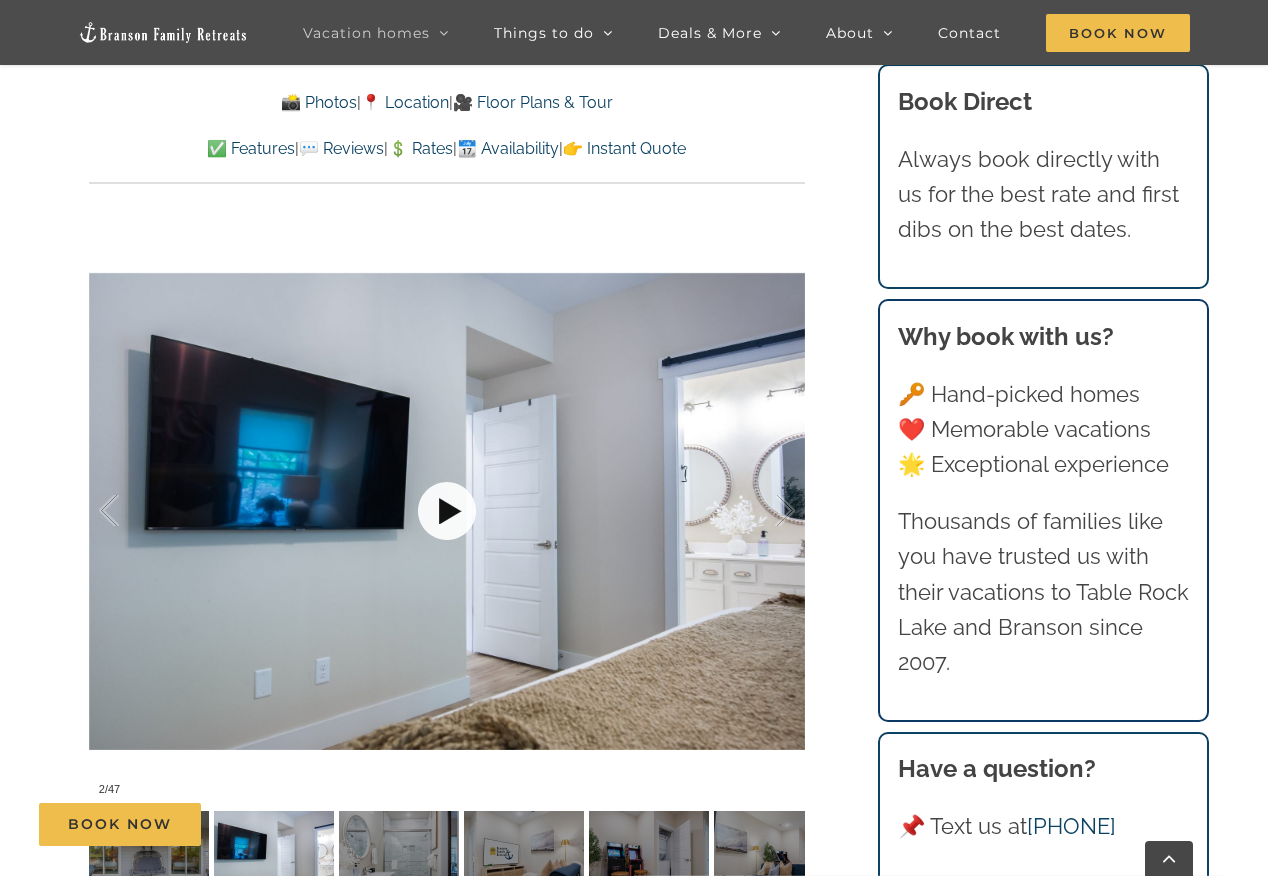 click at bounding box center (447, 511) 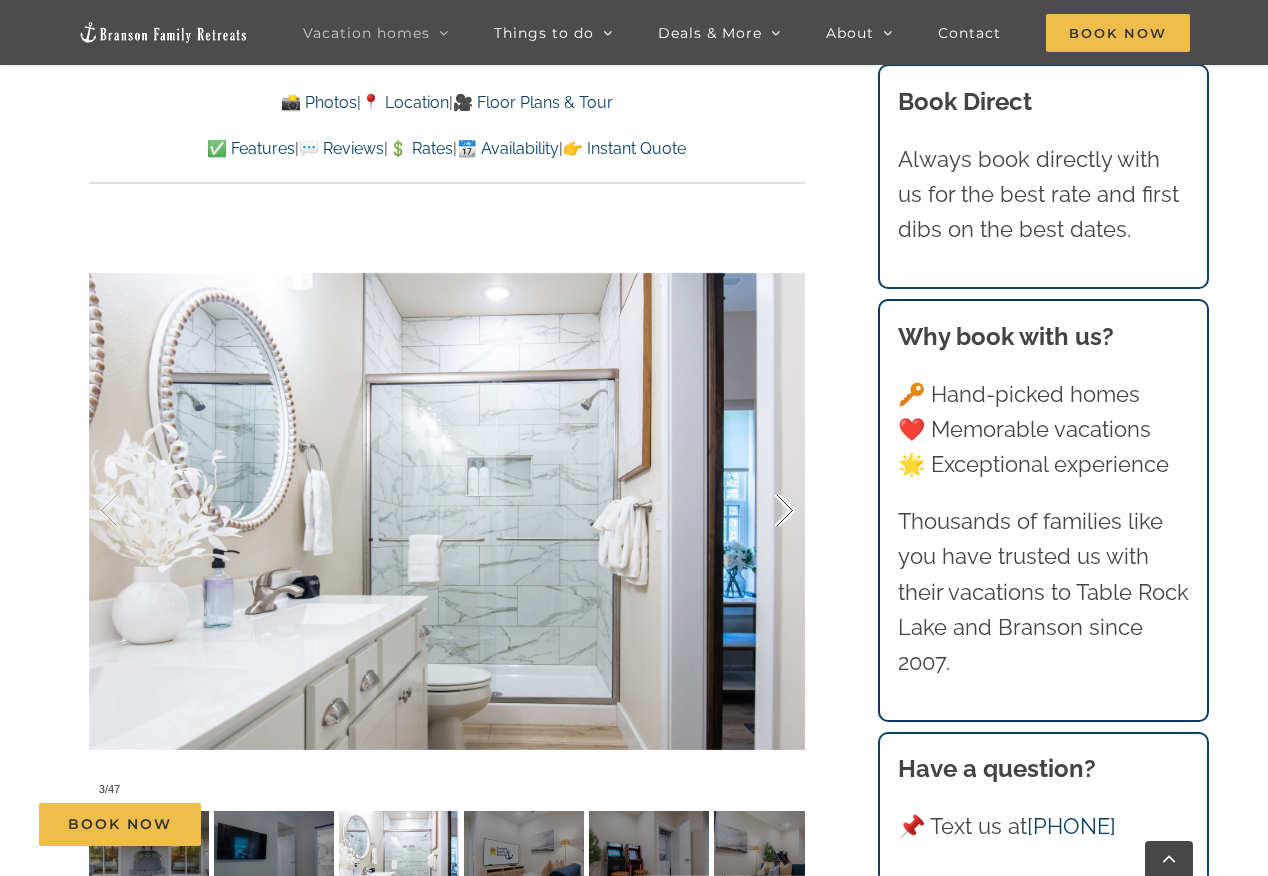 click at bounding box center (764, 511) 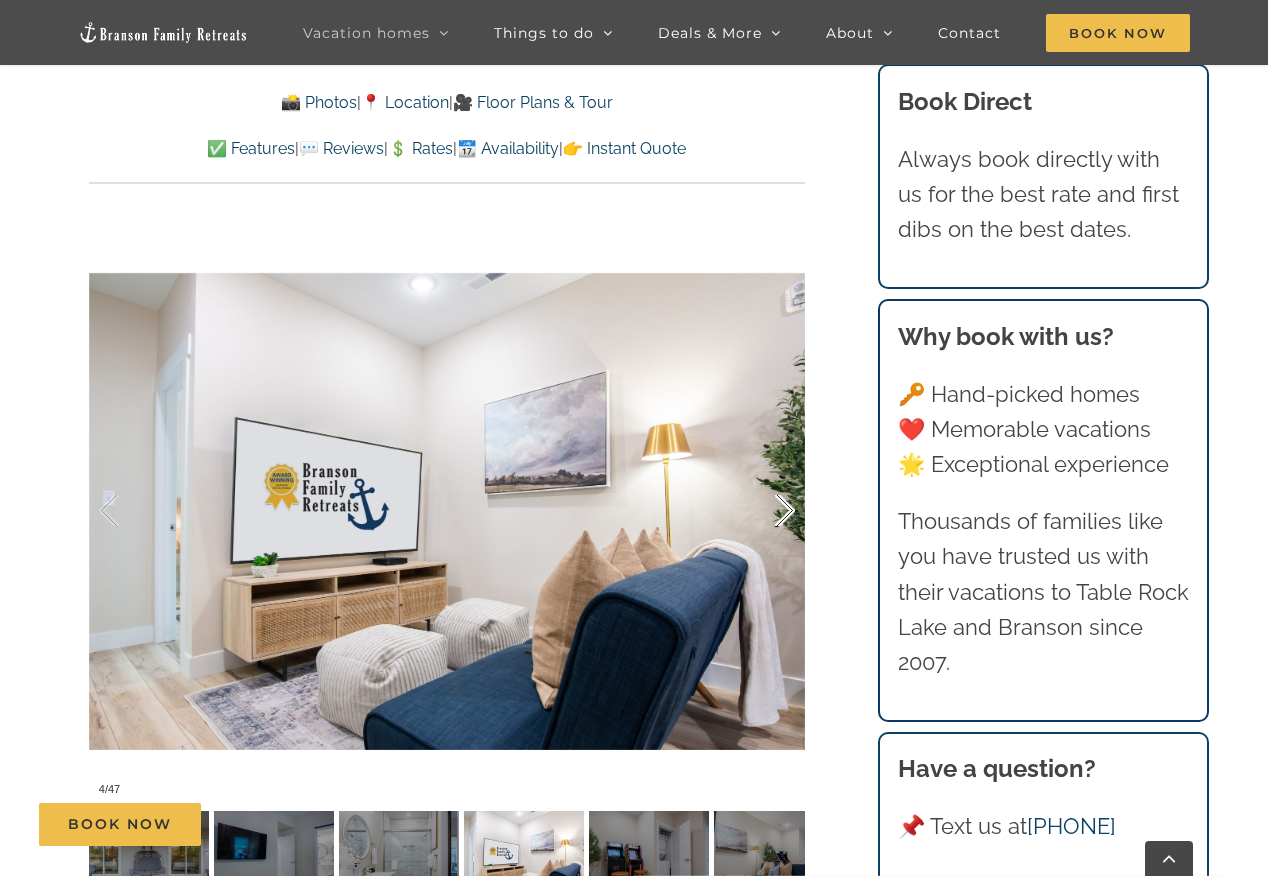 click at bounding box center (764, 511) 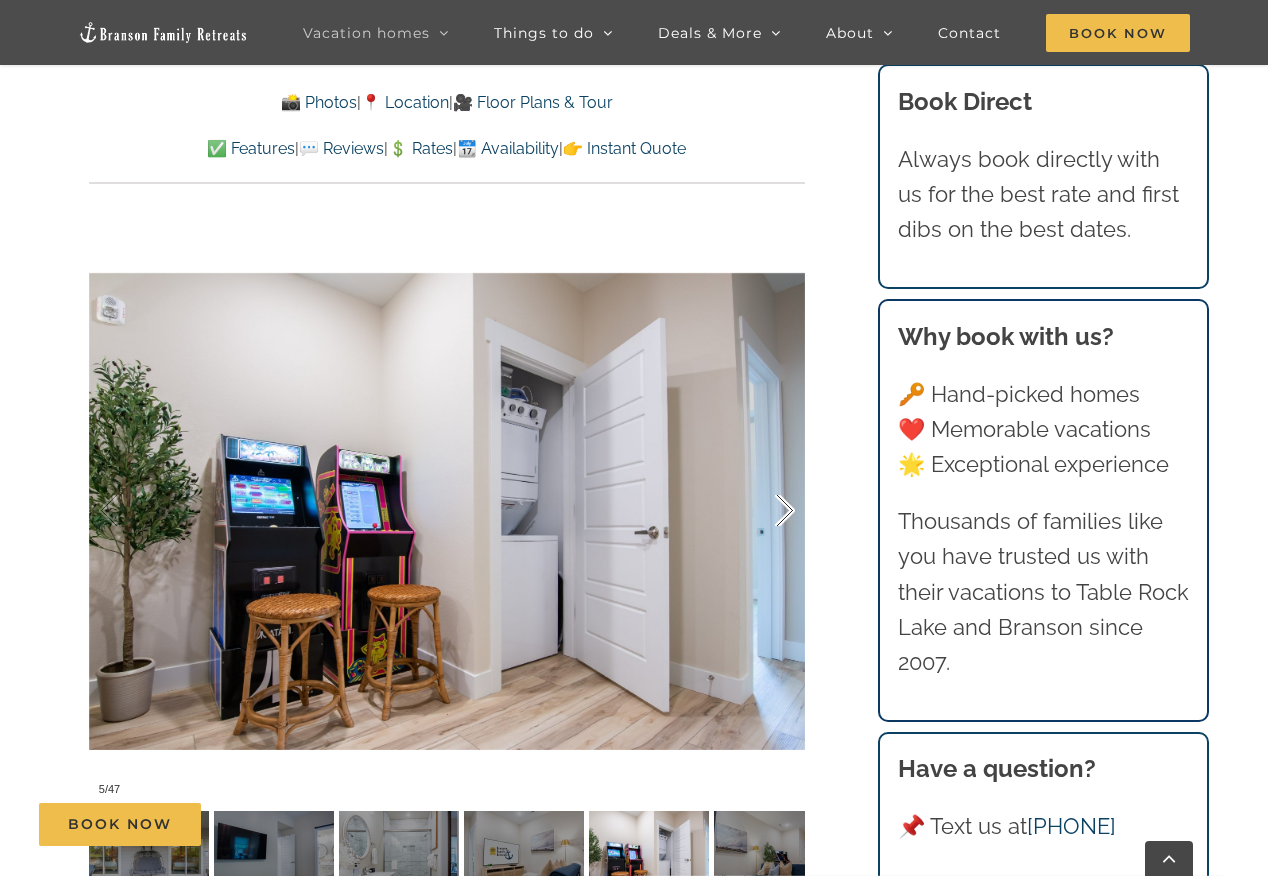 click at bounding box center (764, 511) 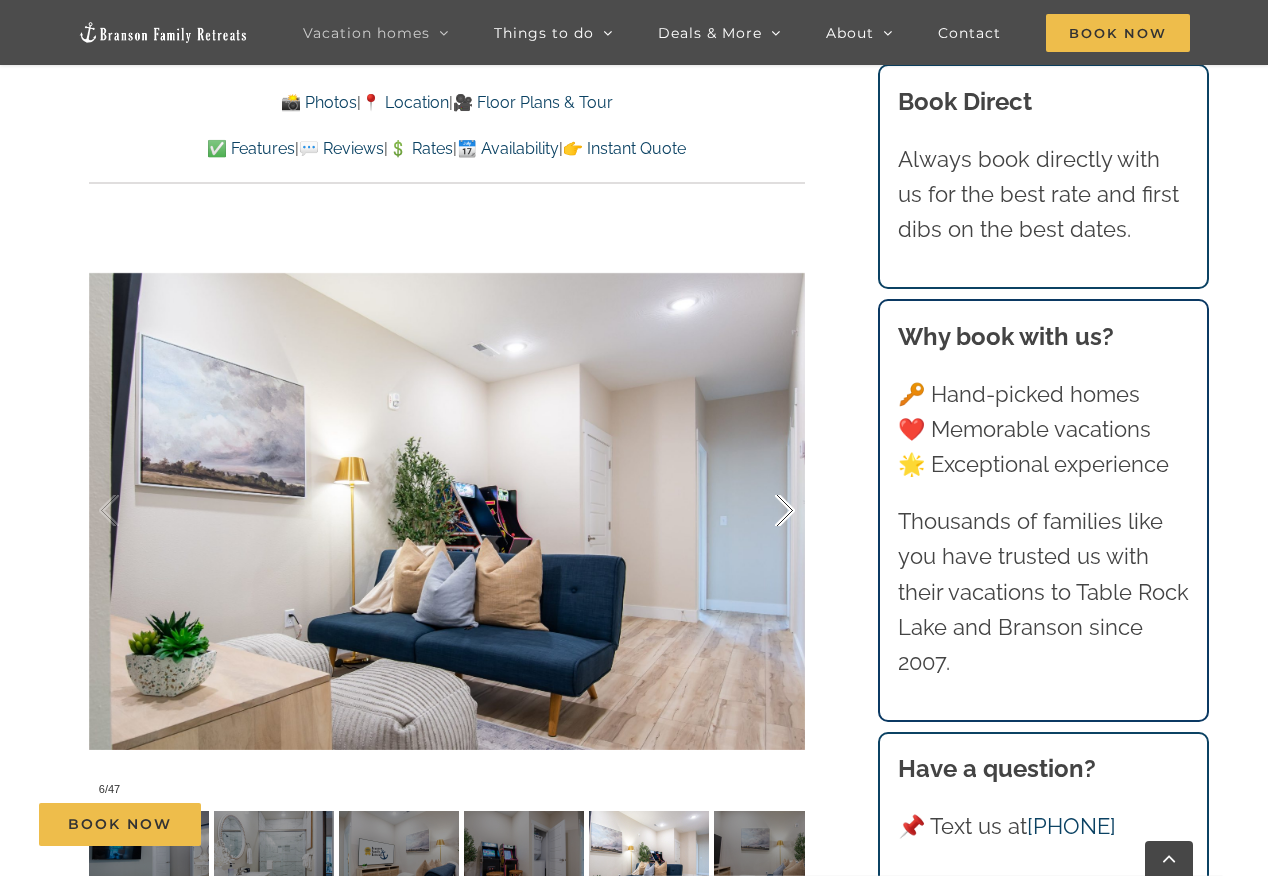 click at bounding box center [764, 511] 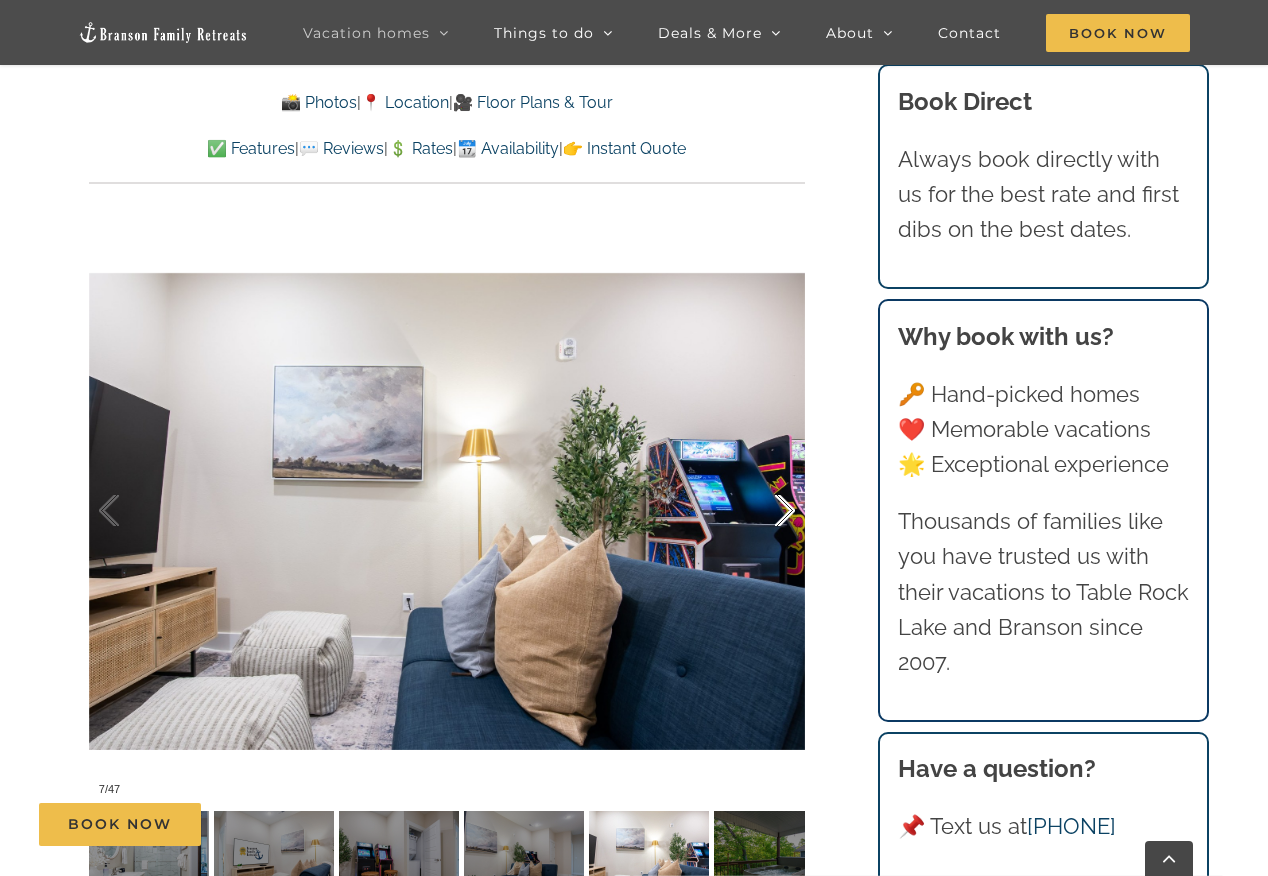 click at bounding box center (764, 511) 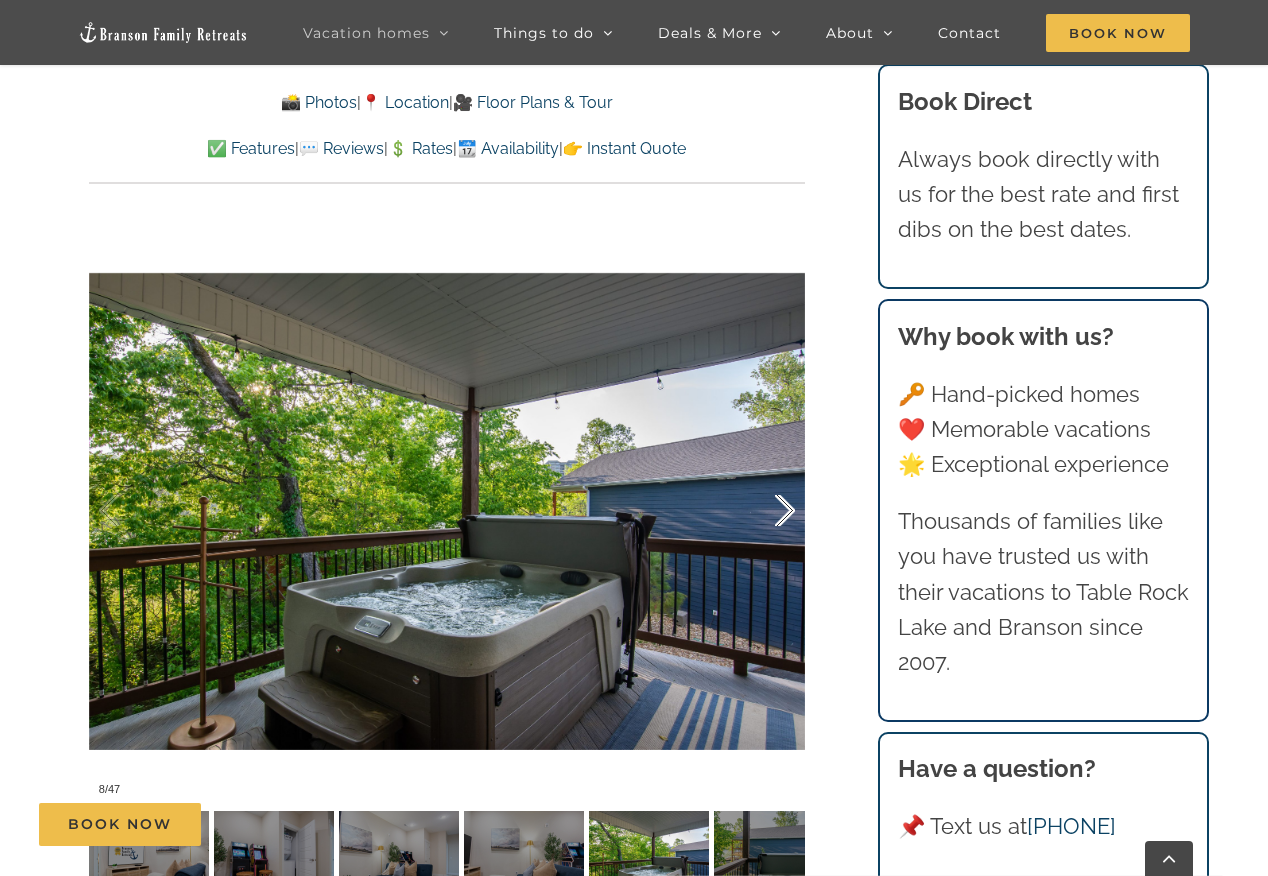 click at bounding box center (764, 511) 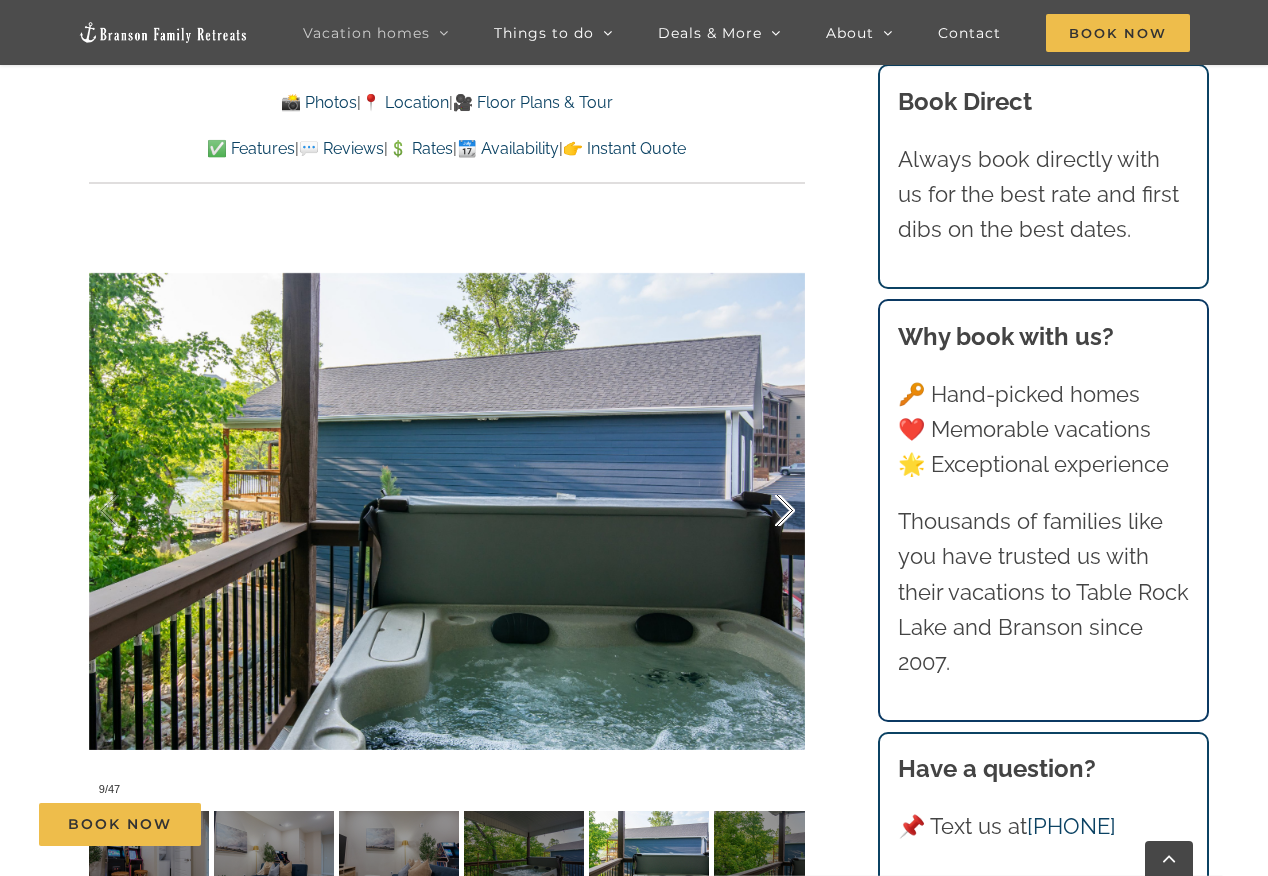 click at bounding box center [764, 511] 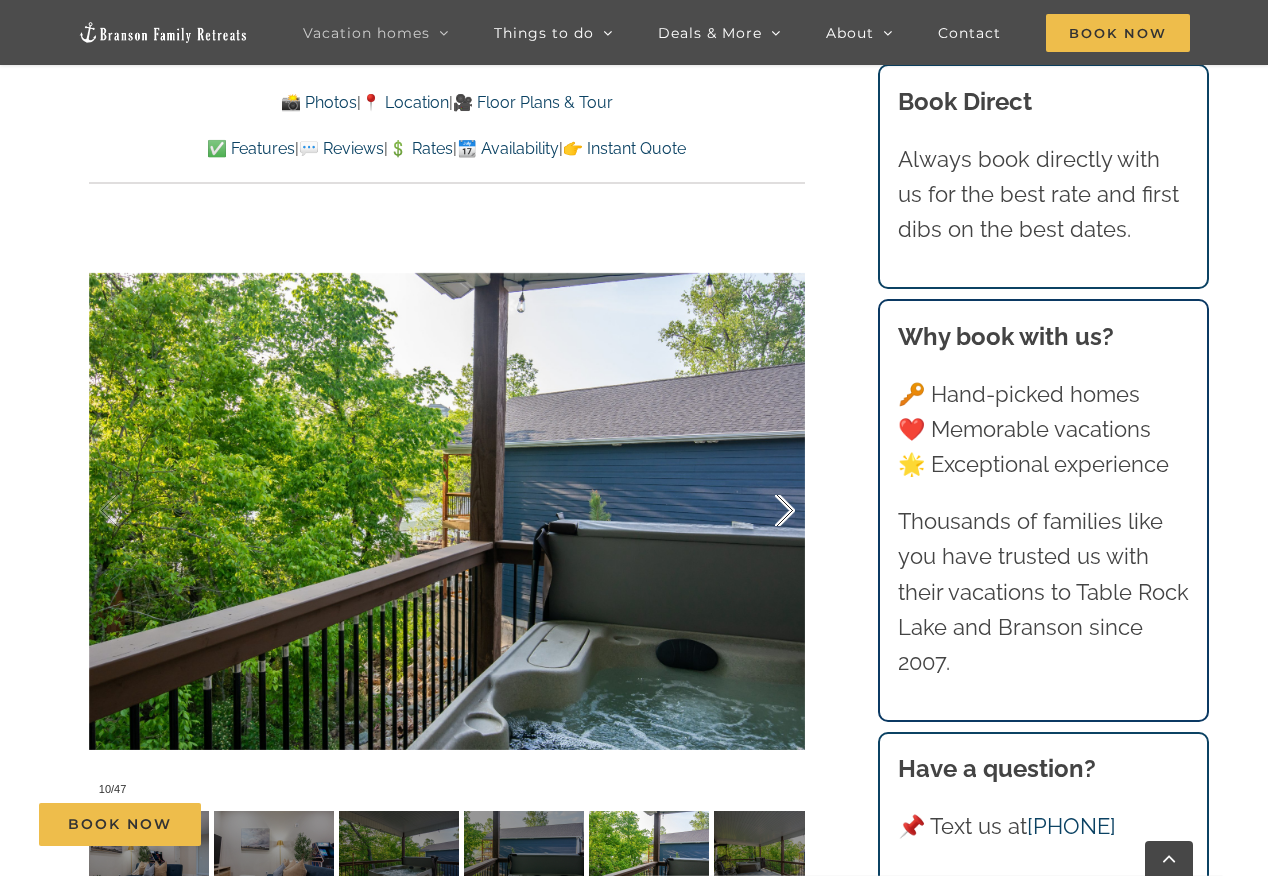 click at bounding box center (764, 511) 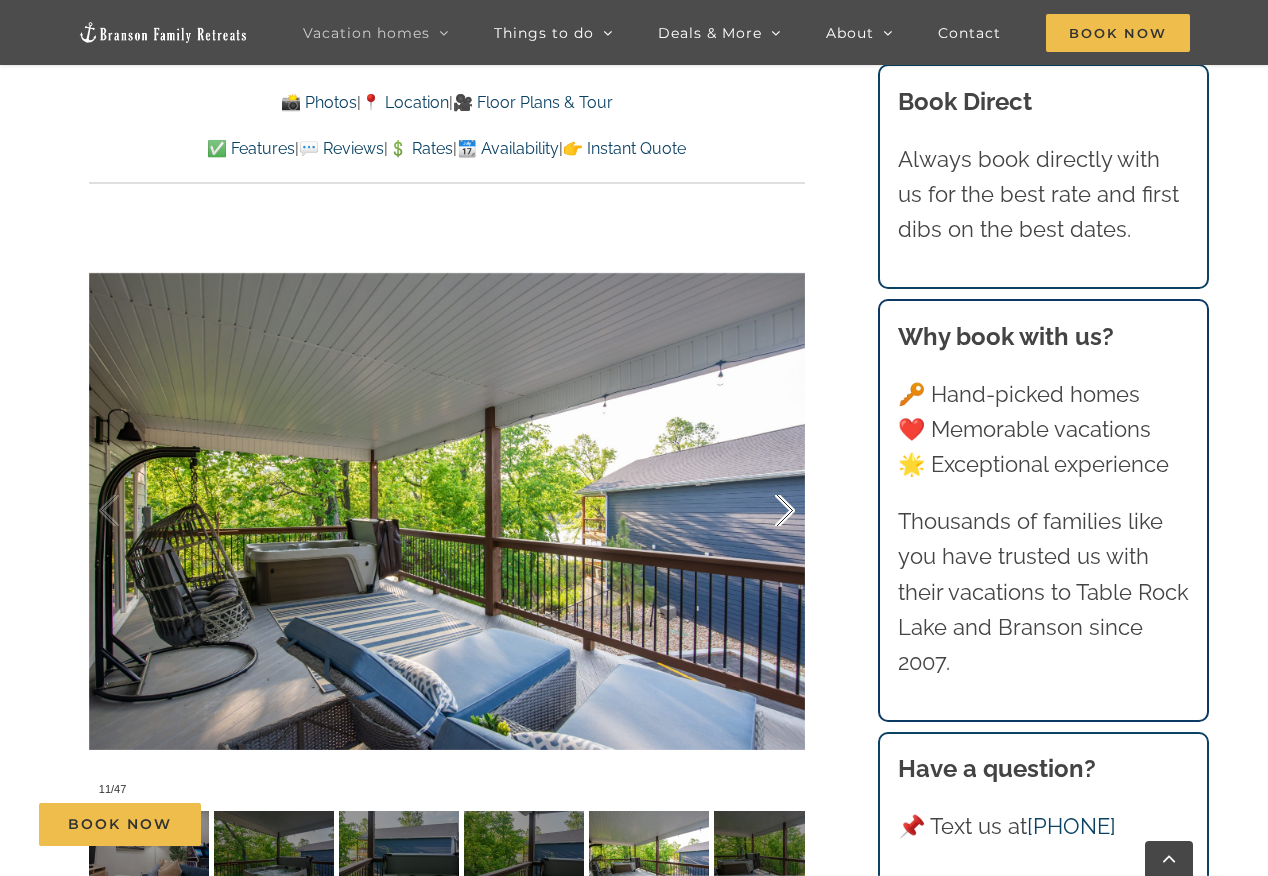 click at bounding box center (764, 511) 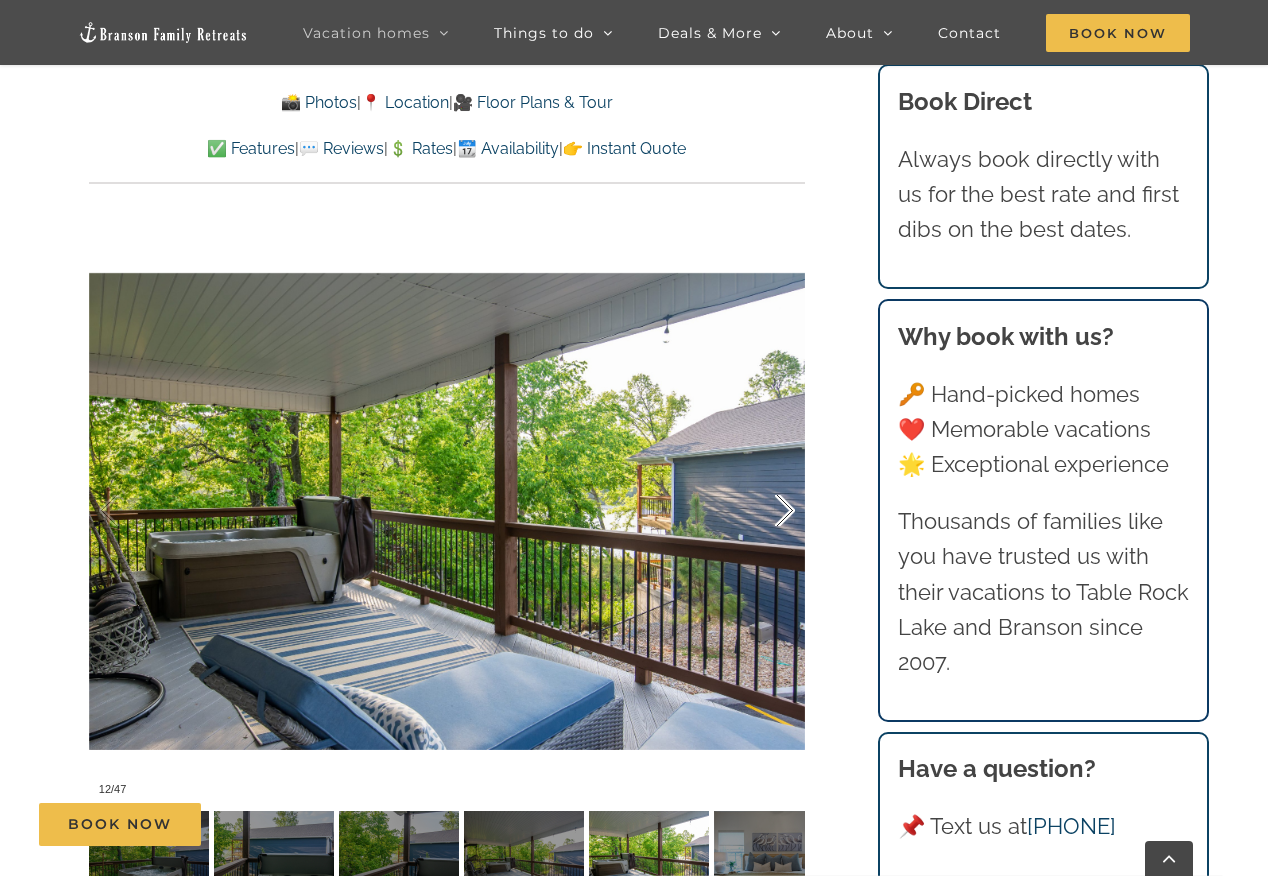 click at bounding box center [764, 511] 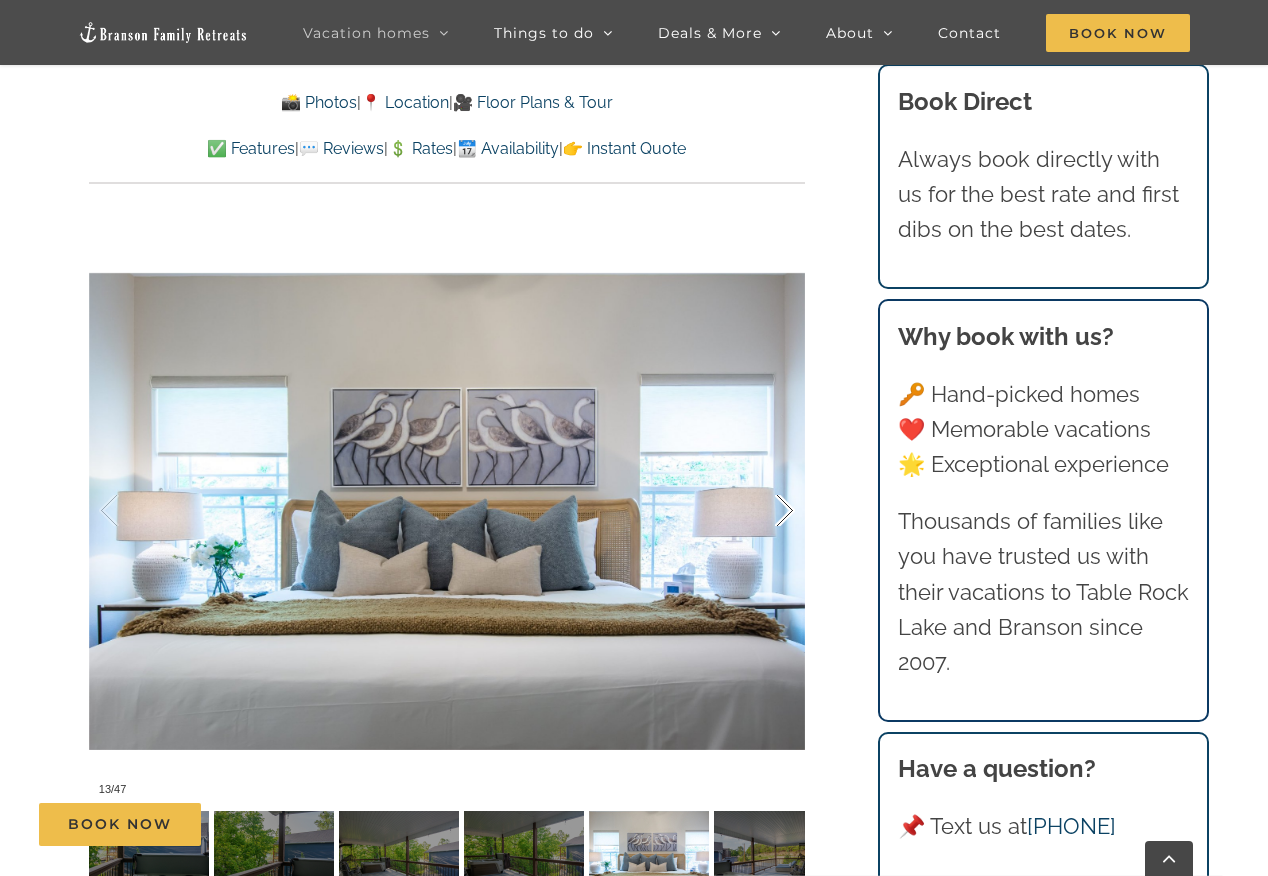 click at bounding box center [764, 511] 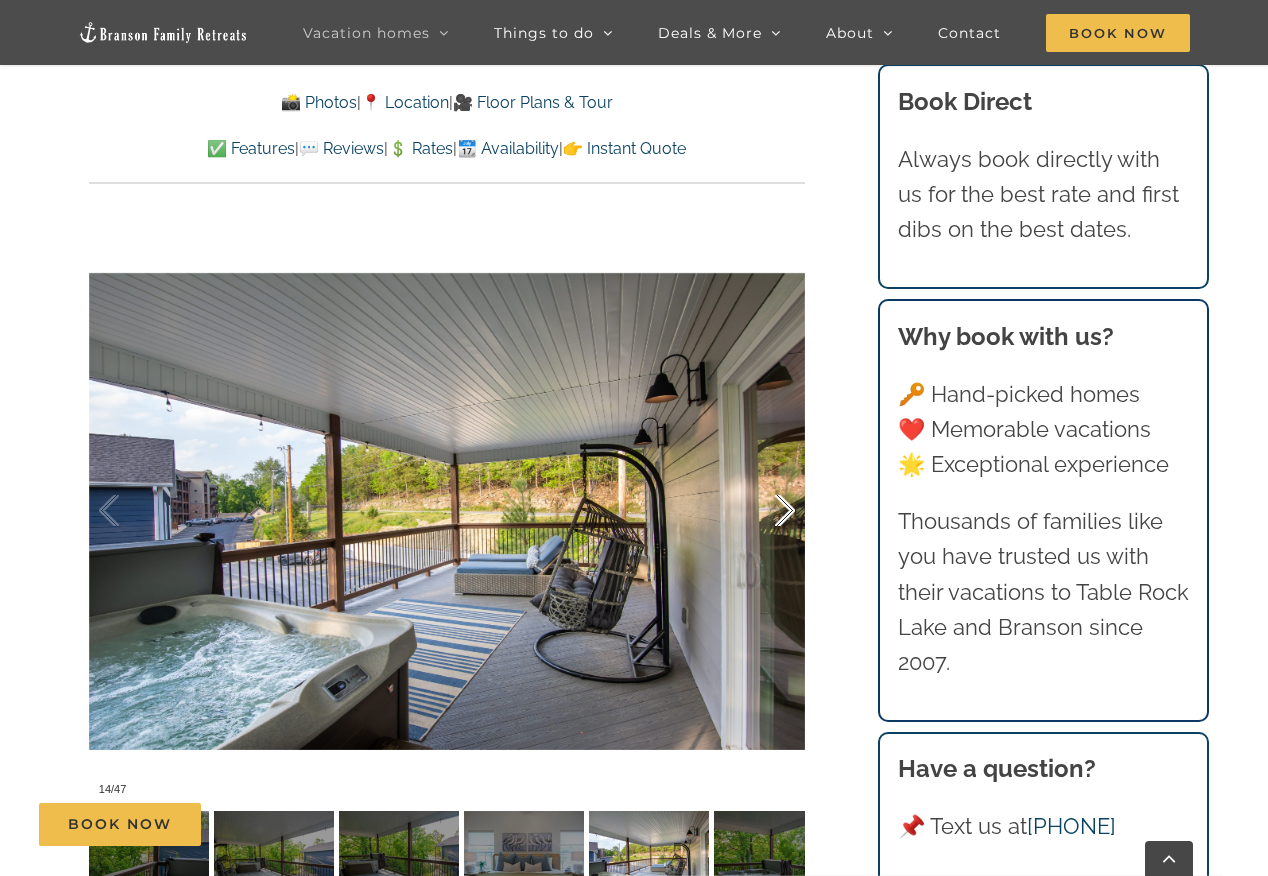 click at bounding box center [764, 511] 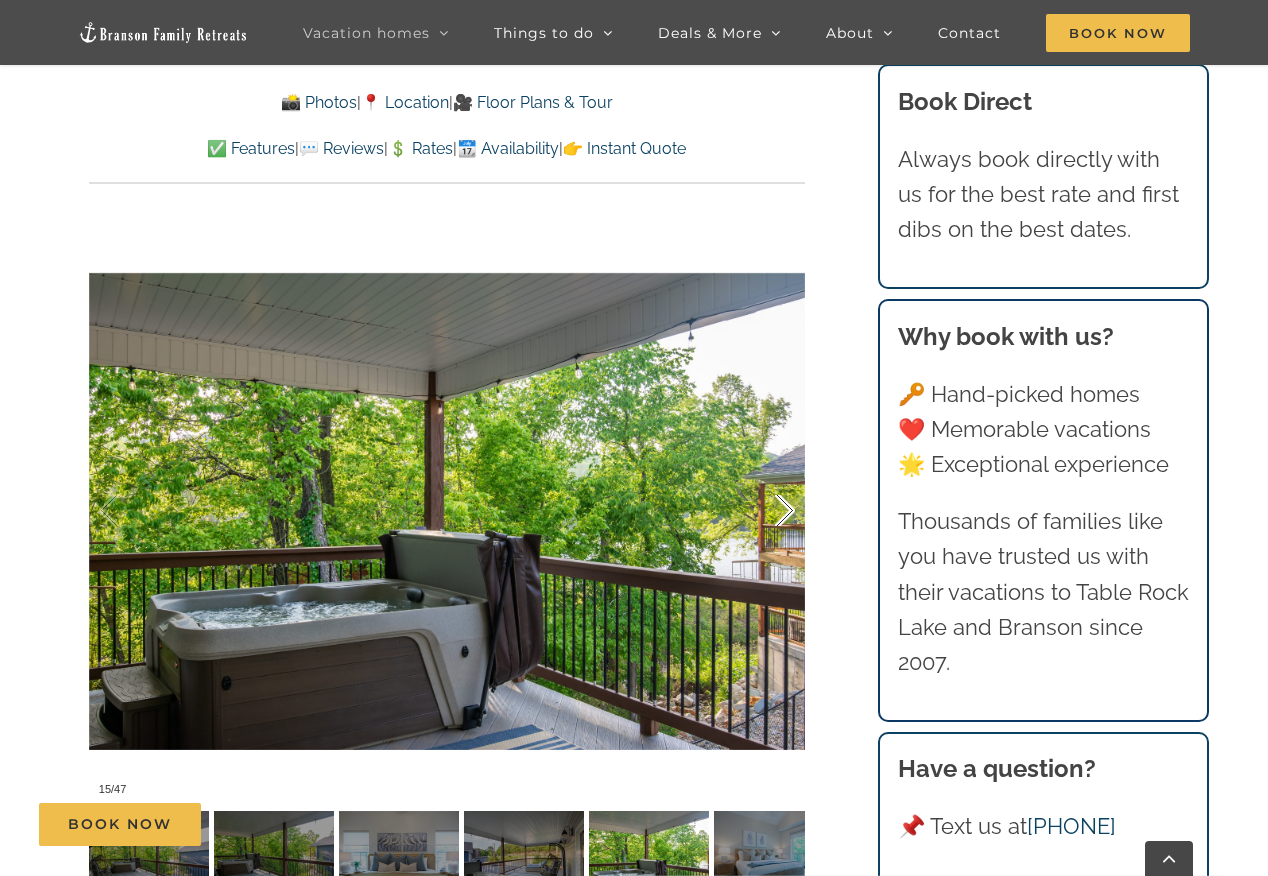 click at bounding box center (764, 511) 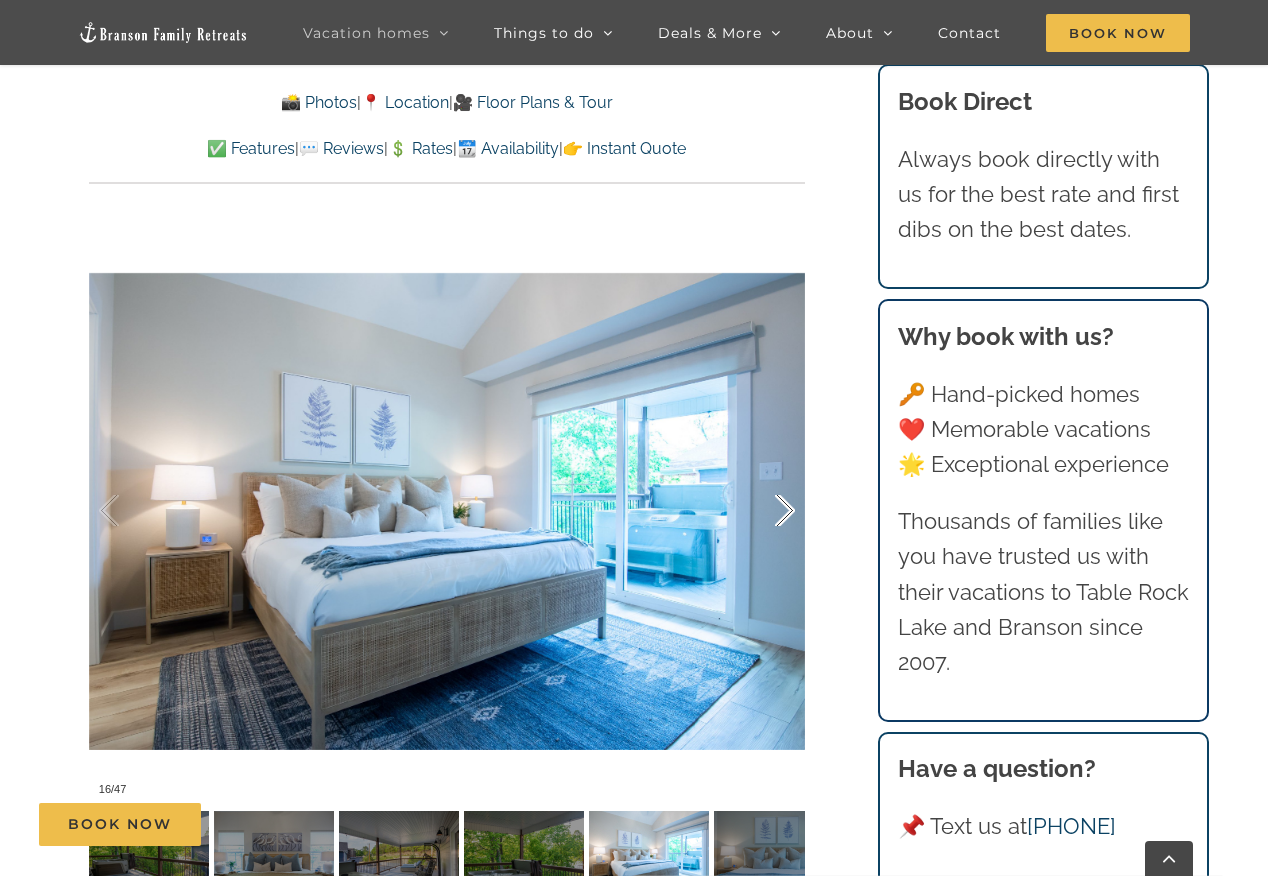 click at bounding box center [764, 511] 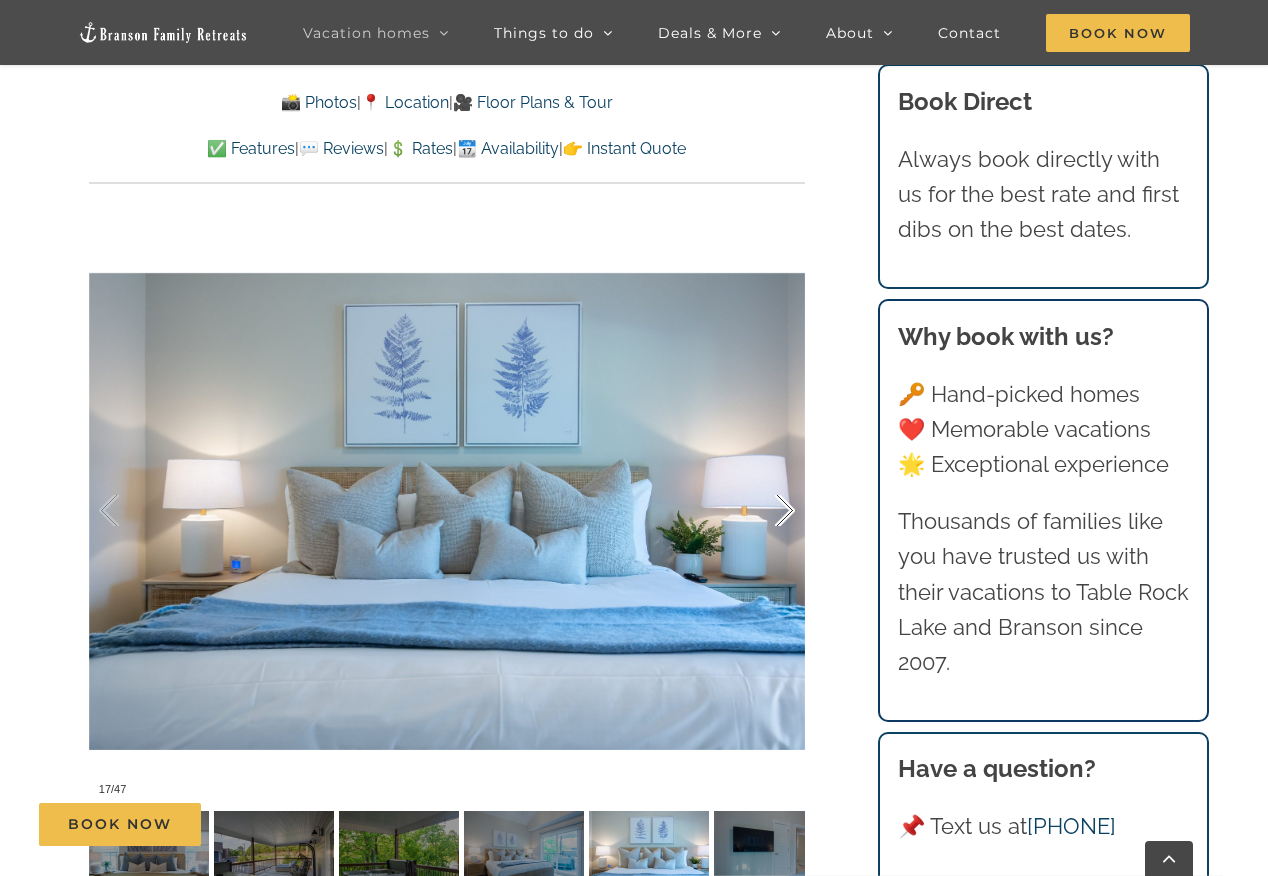 click at bounding box center (764, 511) 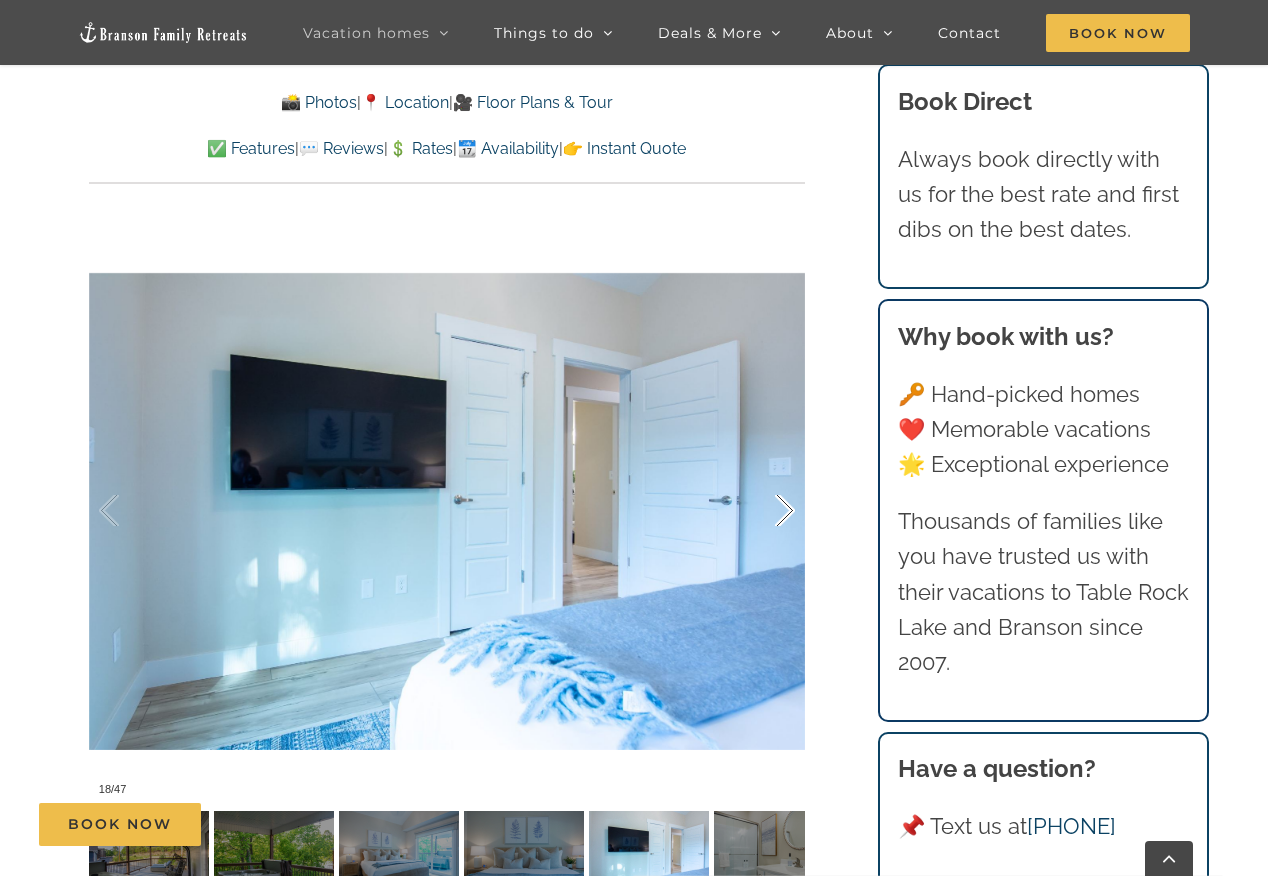 click at bounding box center (764, 511) 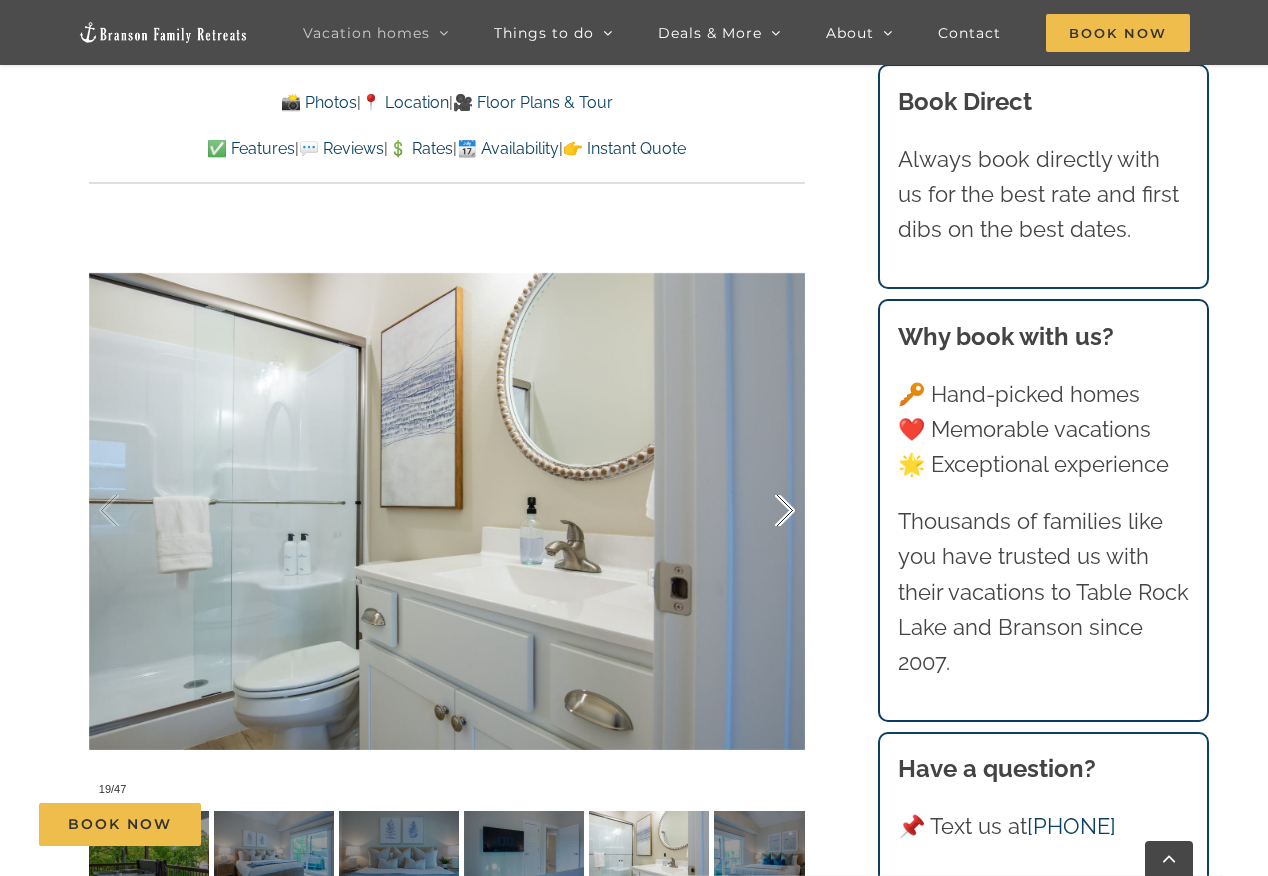 click at bounding box center [764, 511] 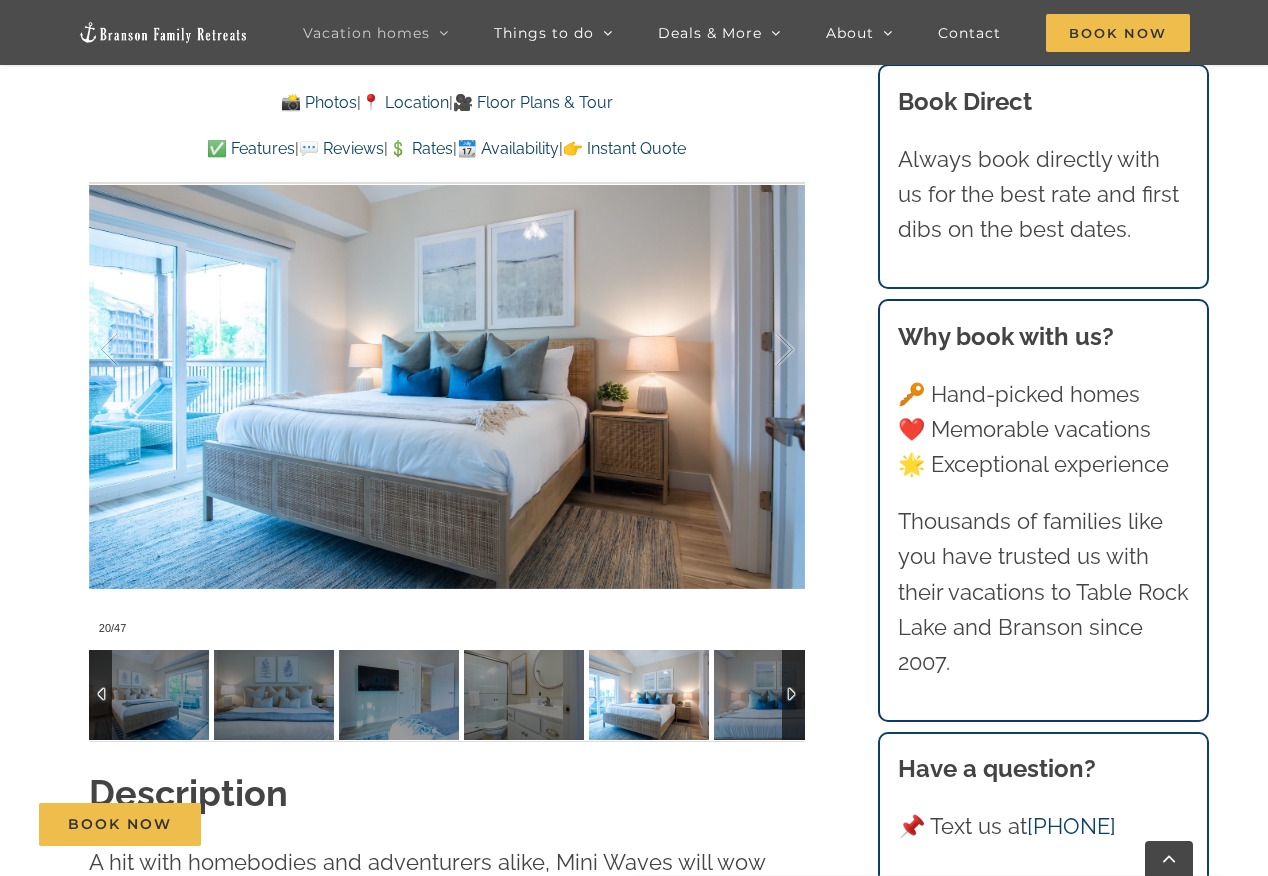 scroll, scrollTop: 1689, scrollLeft: 0, axis: vertical 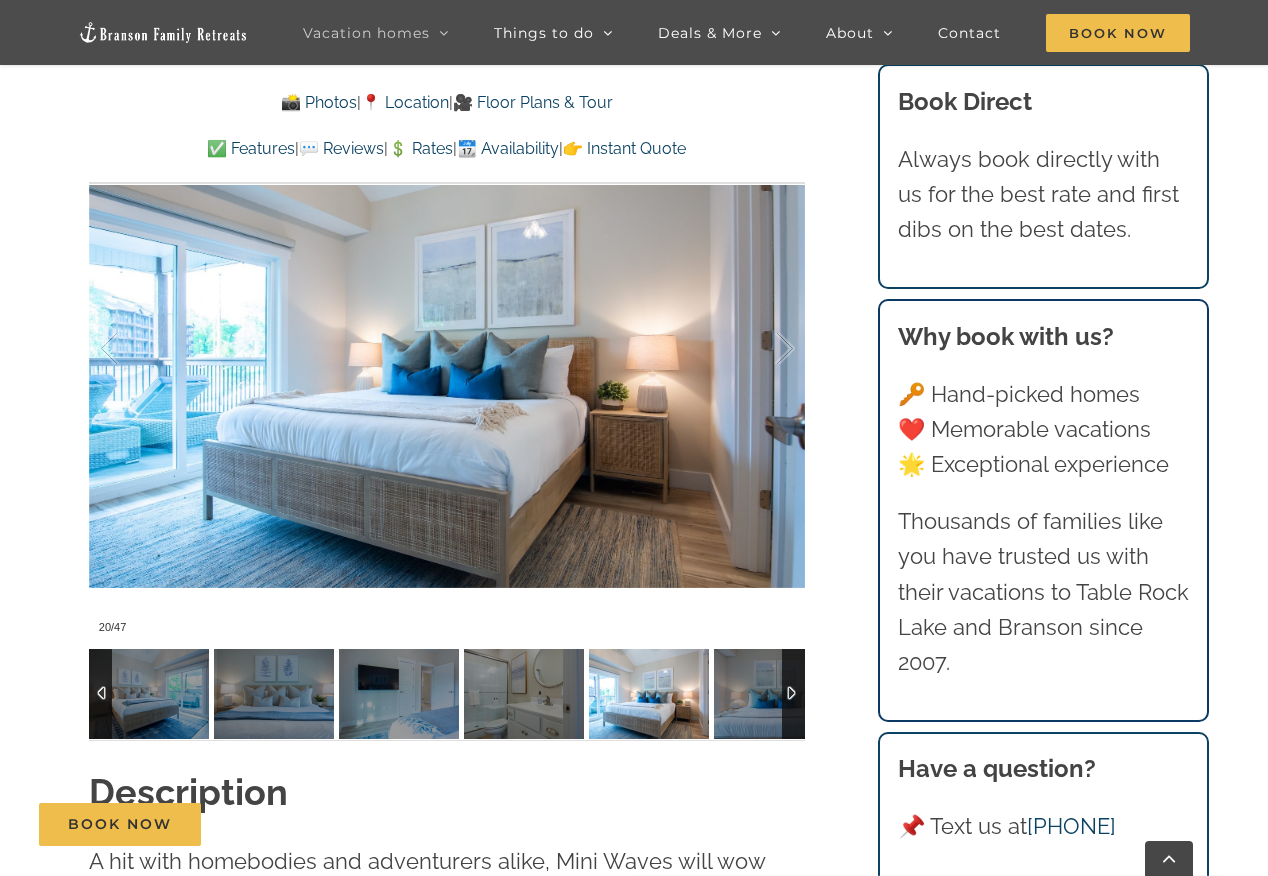 click at bounding box center (793, 694) 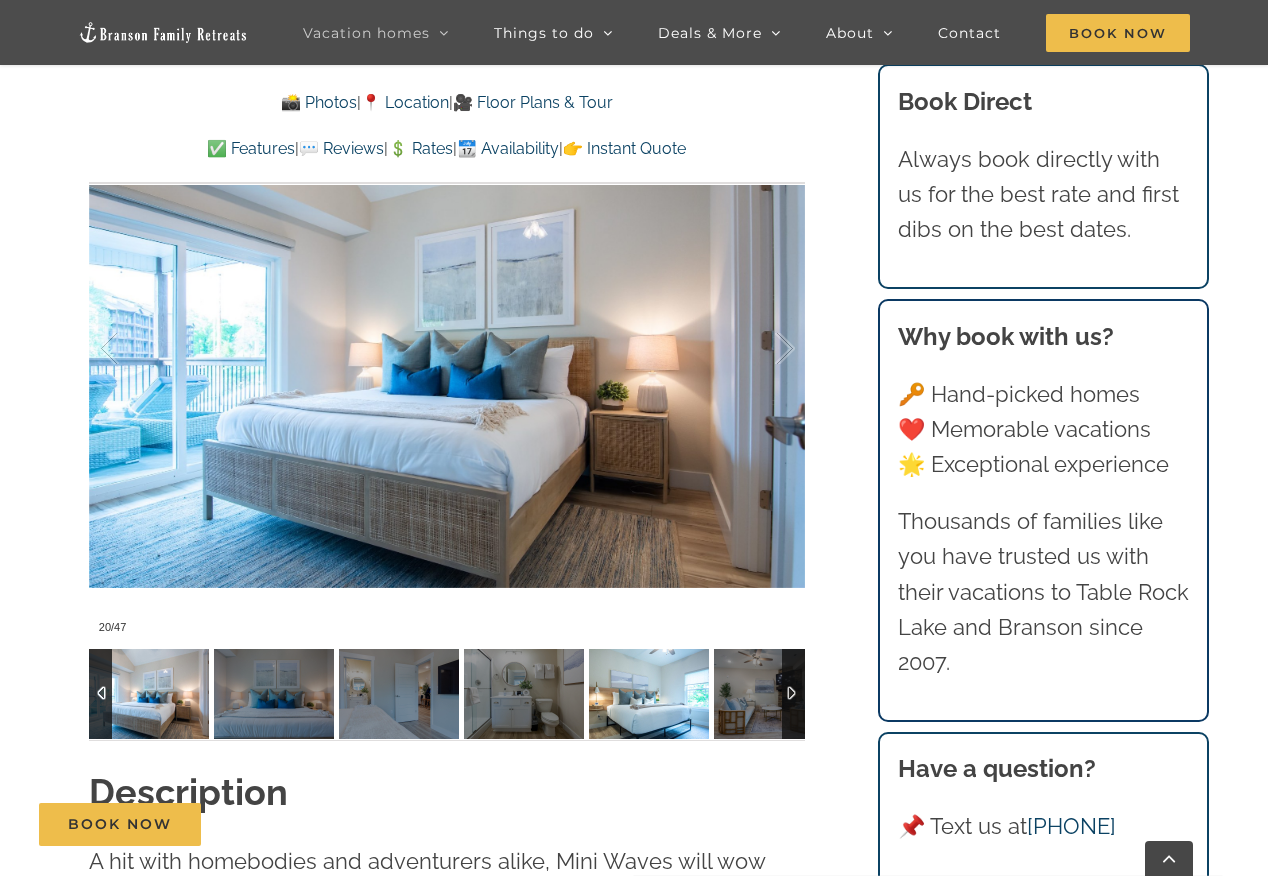 click at bounding box center (649, 694) 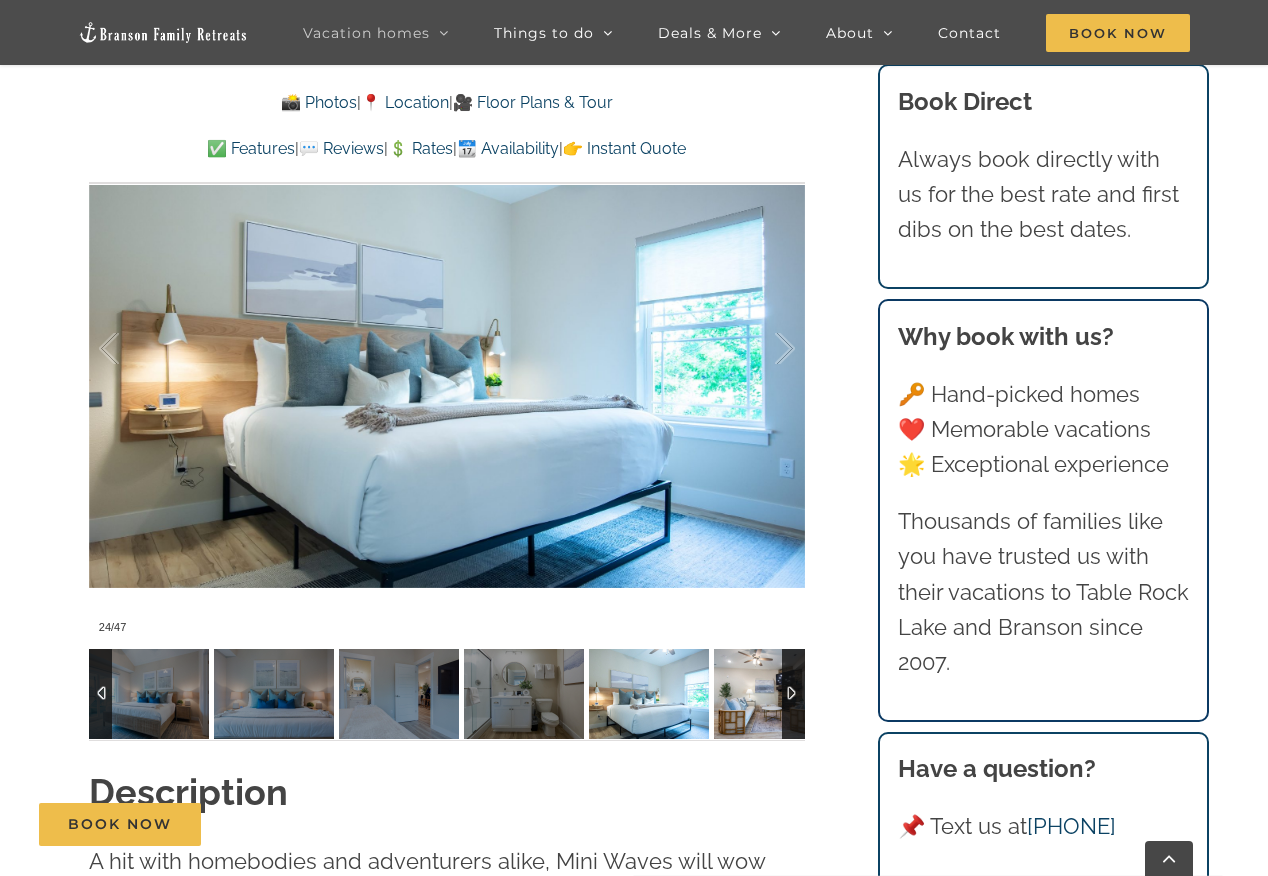 click at bounding box center [774, 694] 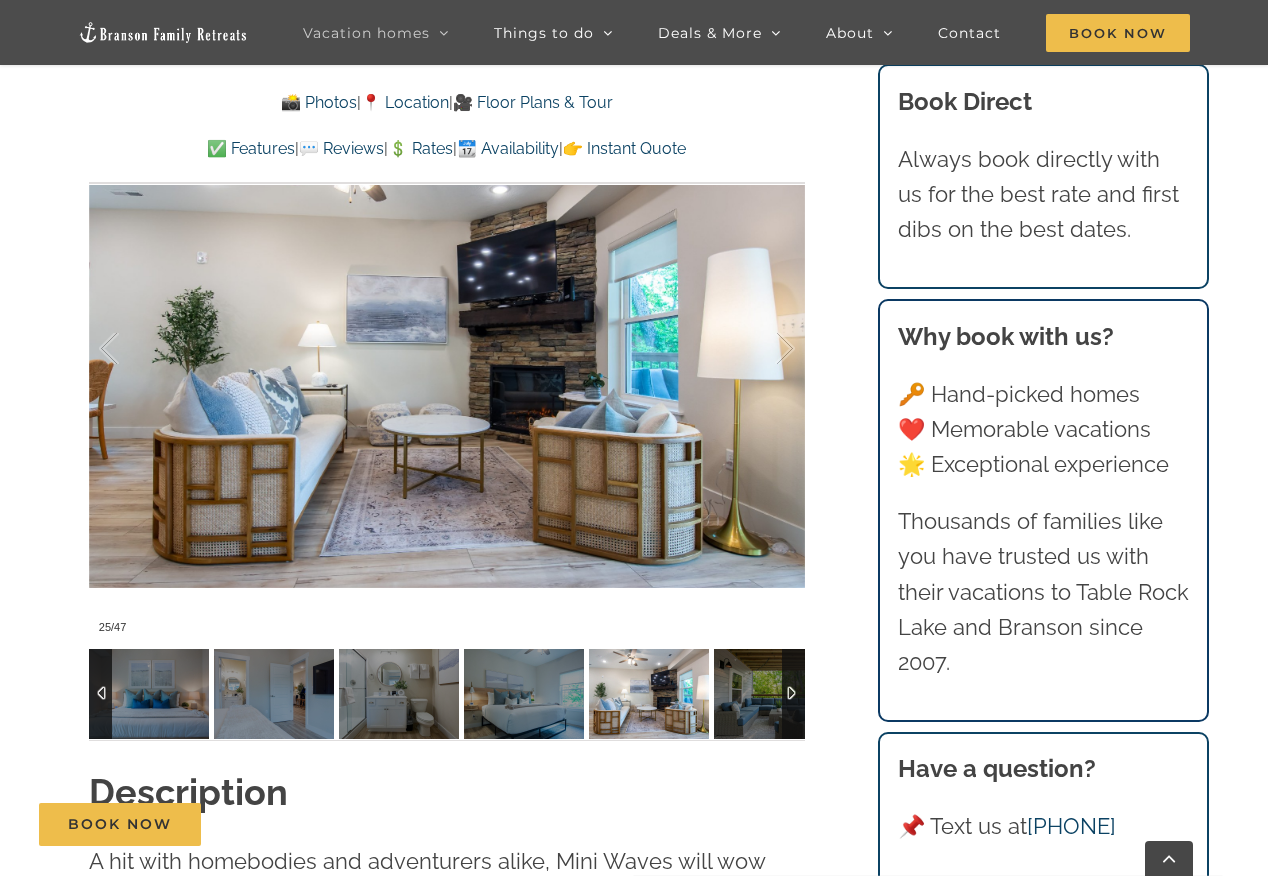 click at bounding box center [793, 694] 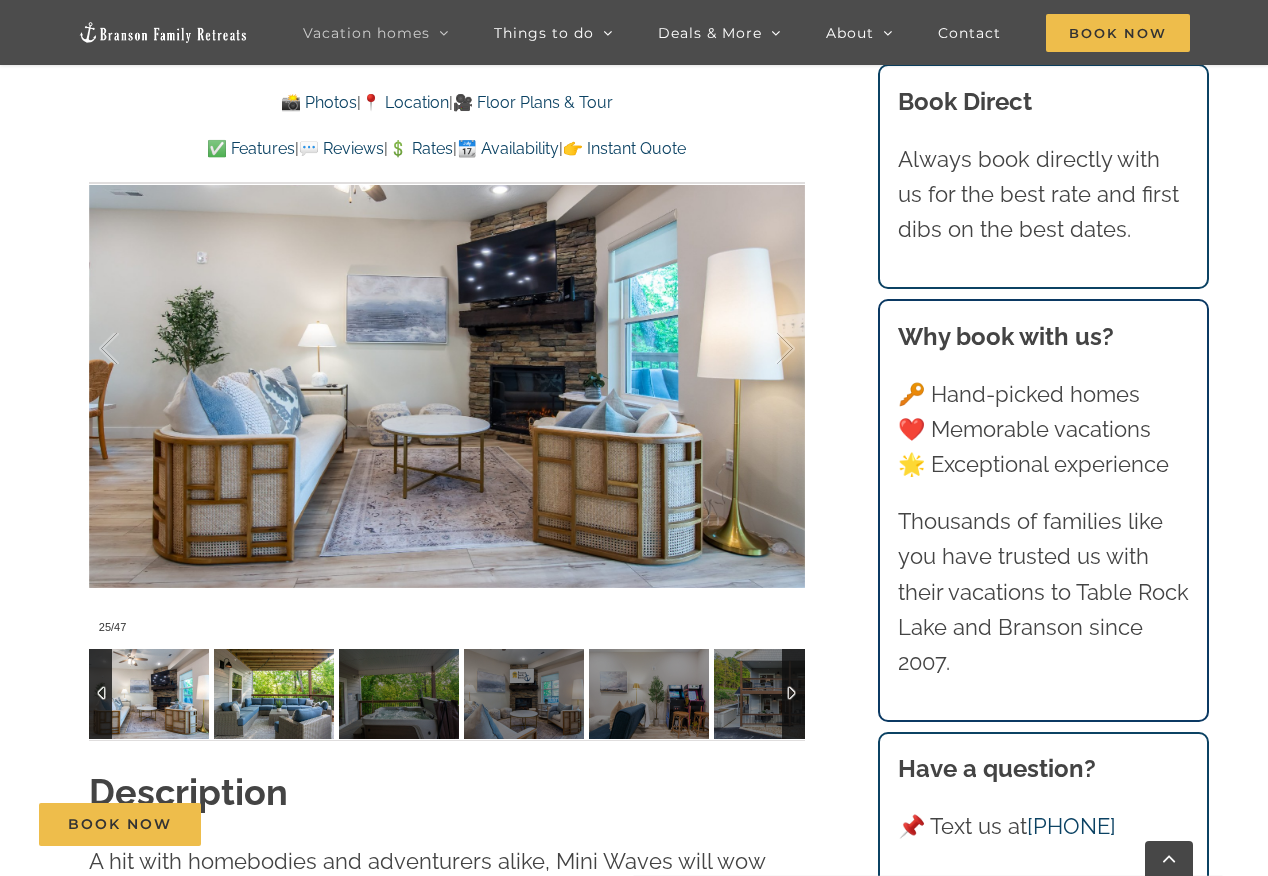click at bounding box center (274, 694) 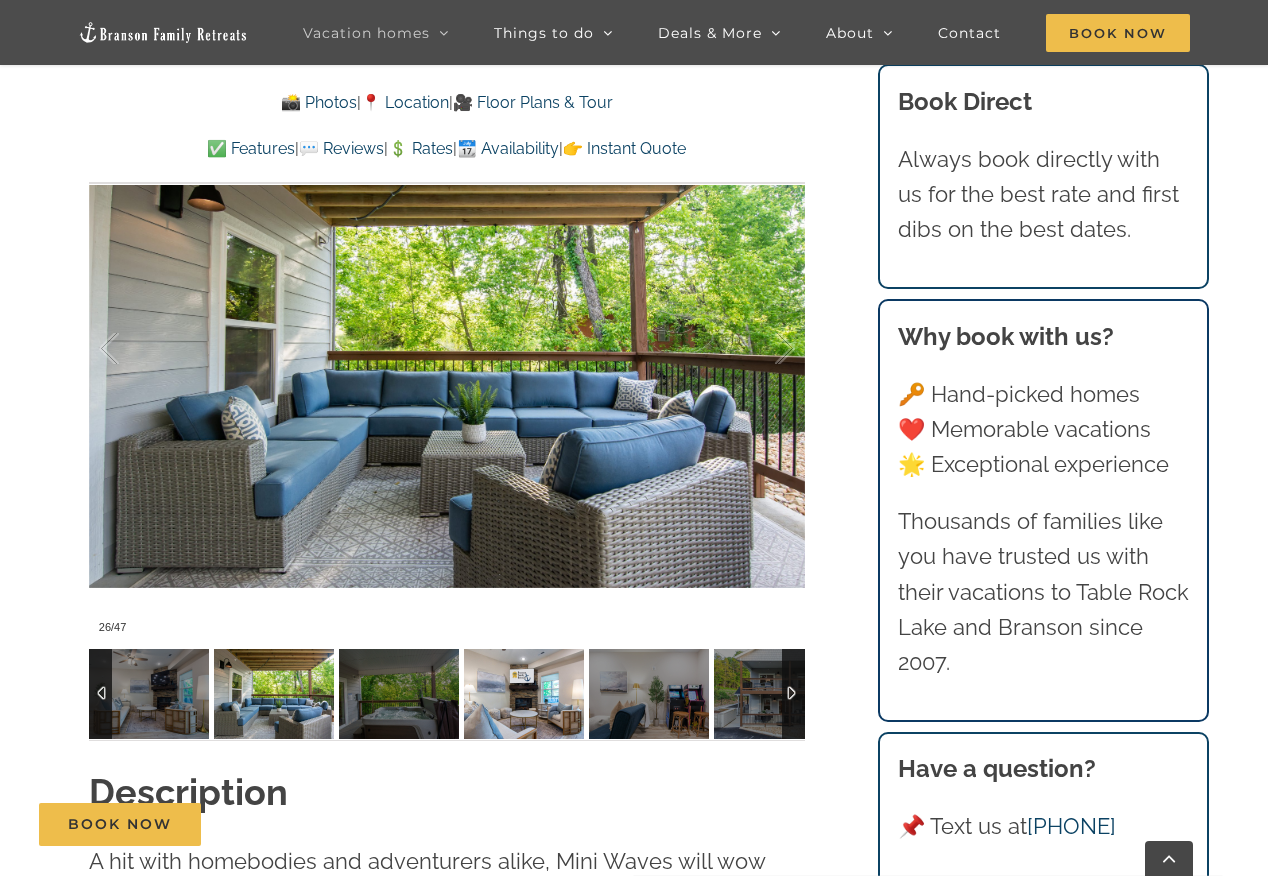 click at bounding box center [524, 694] 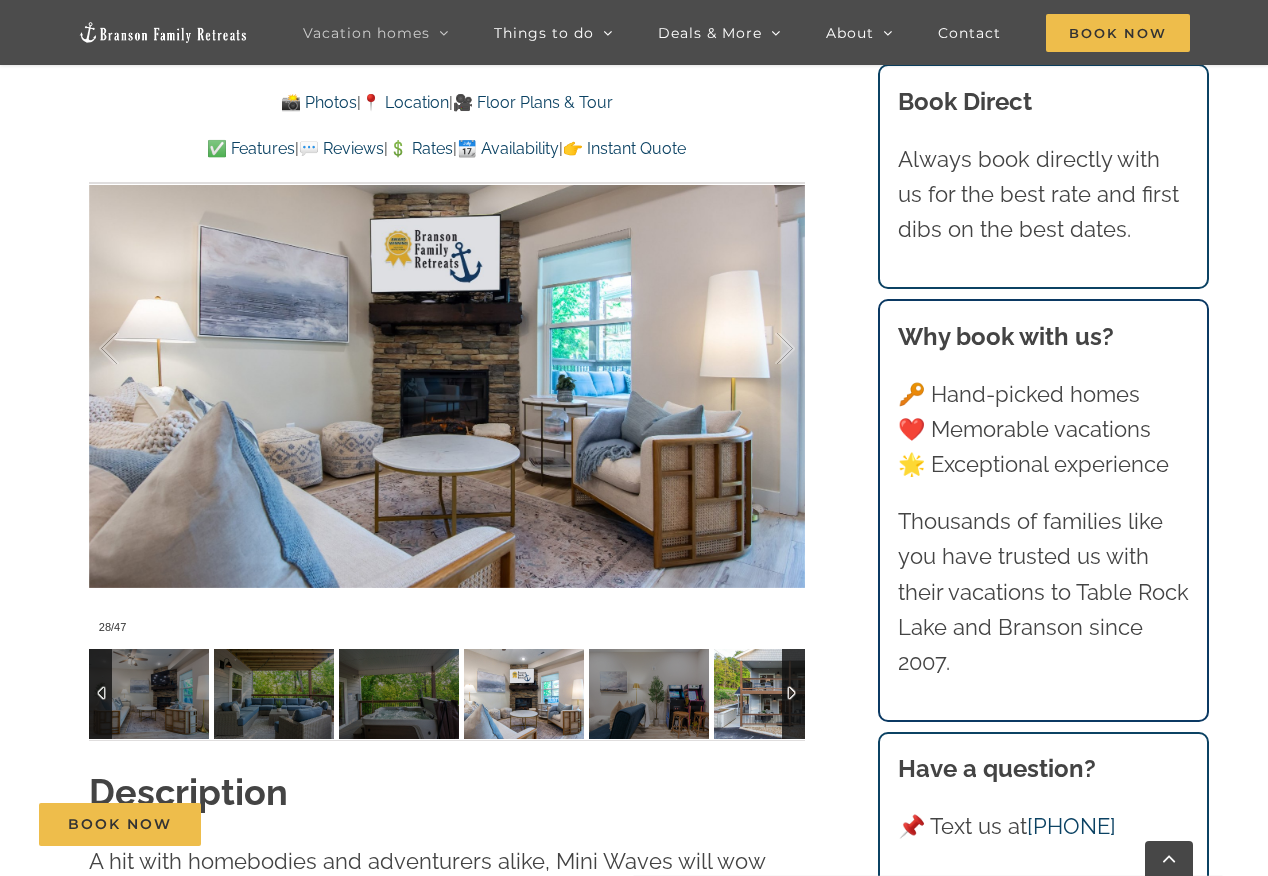 click at bounding box center (774, 694) 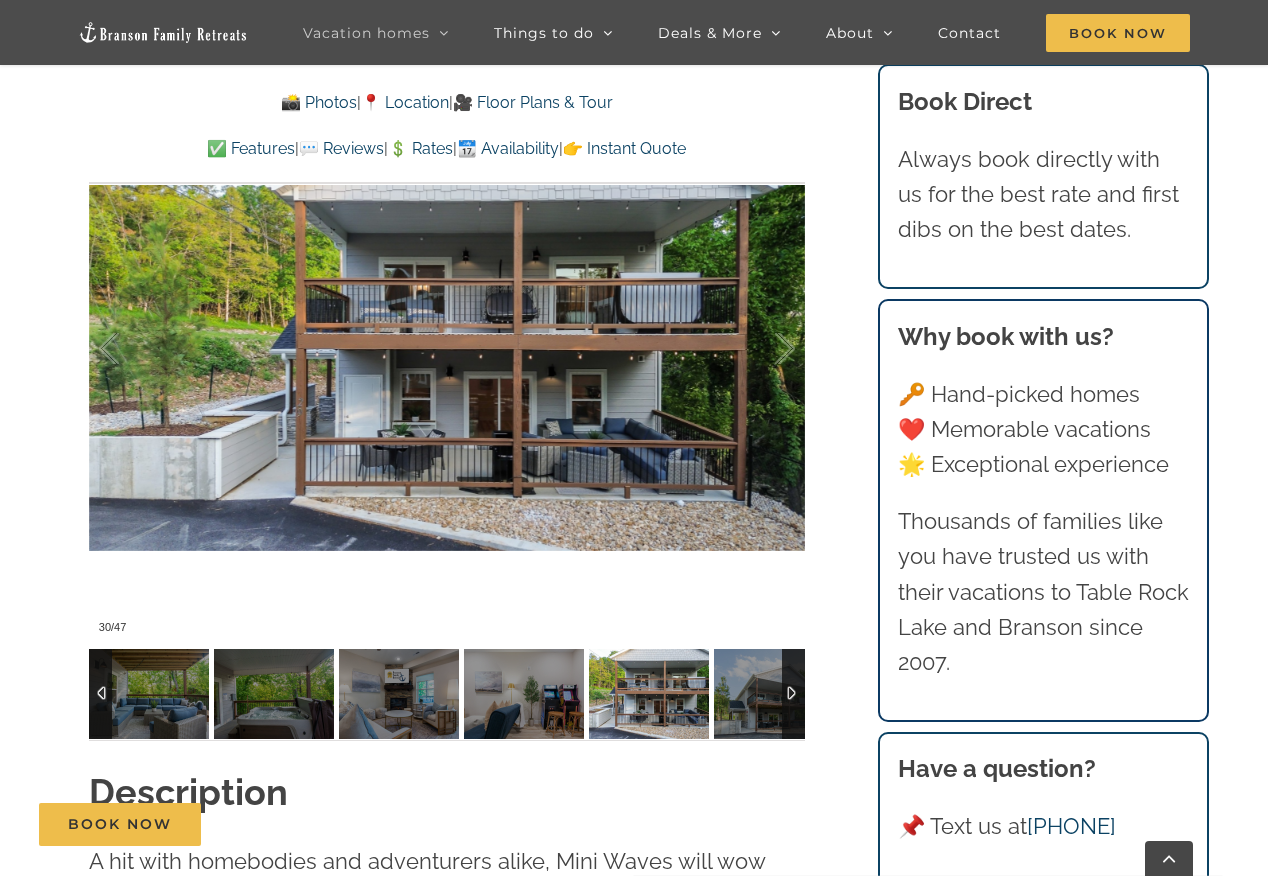 click at bounding box center [793, 694] 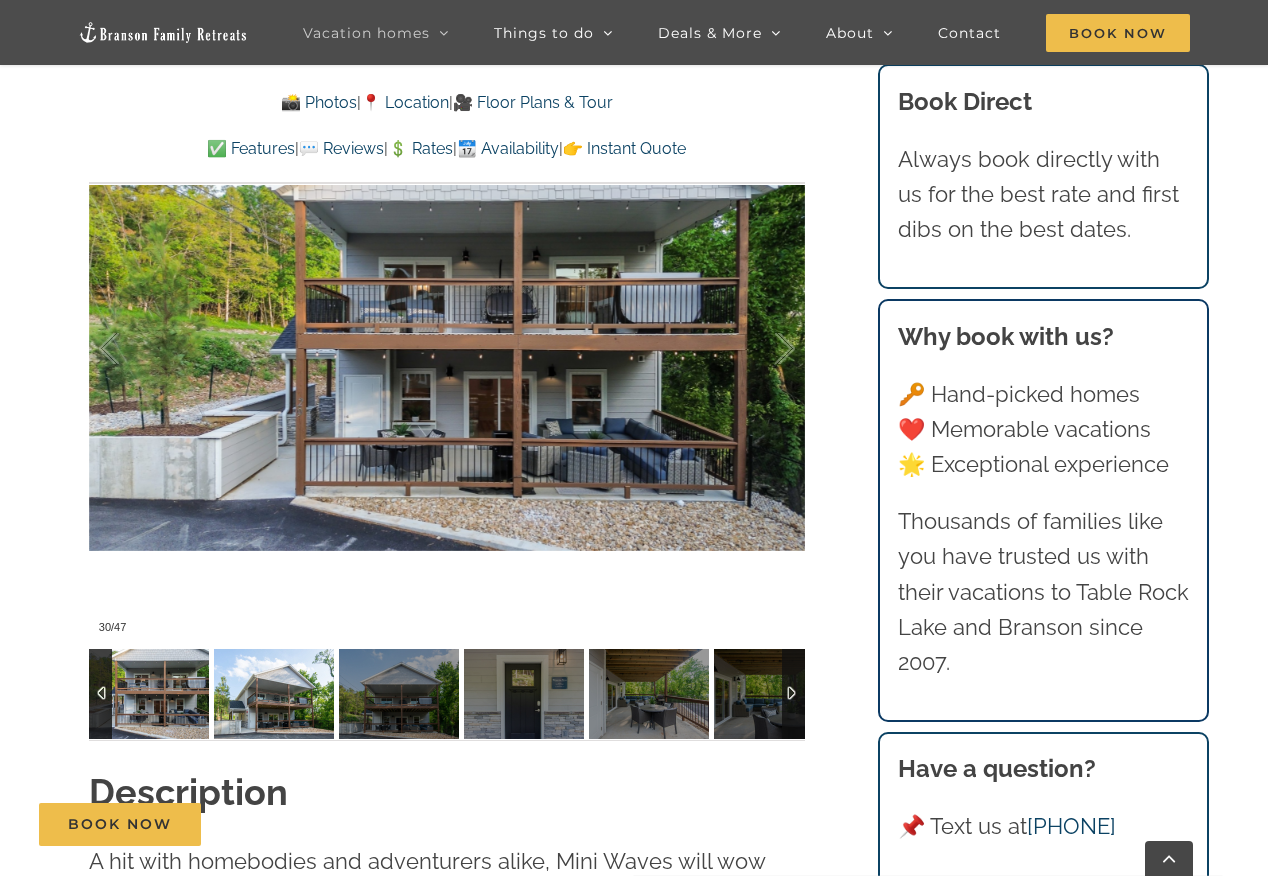 click at bounding box center (274, 694) 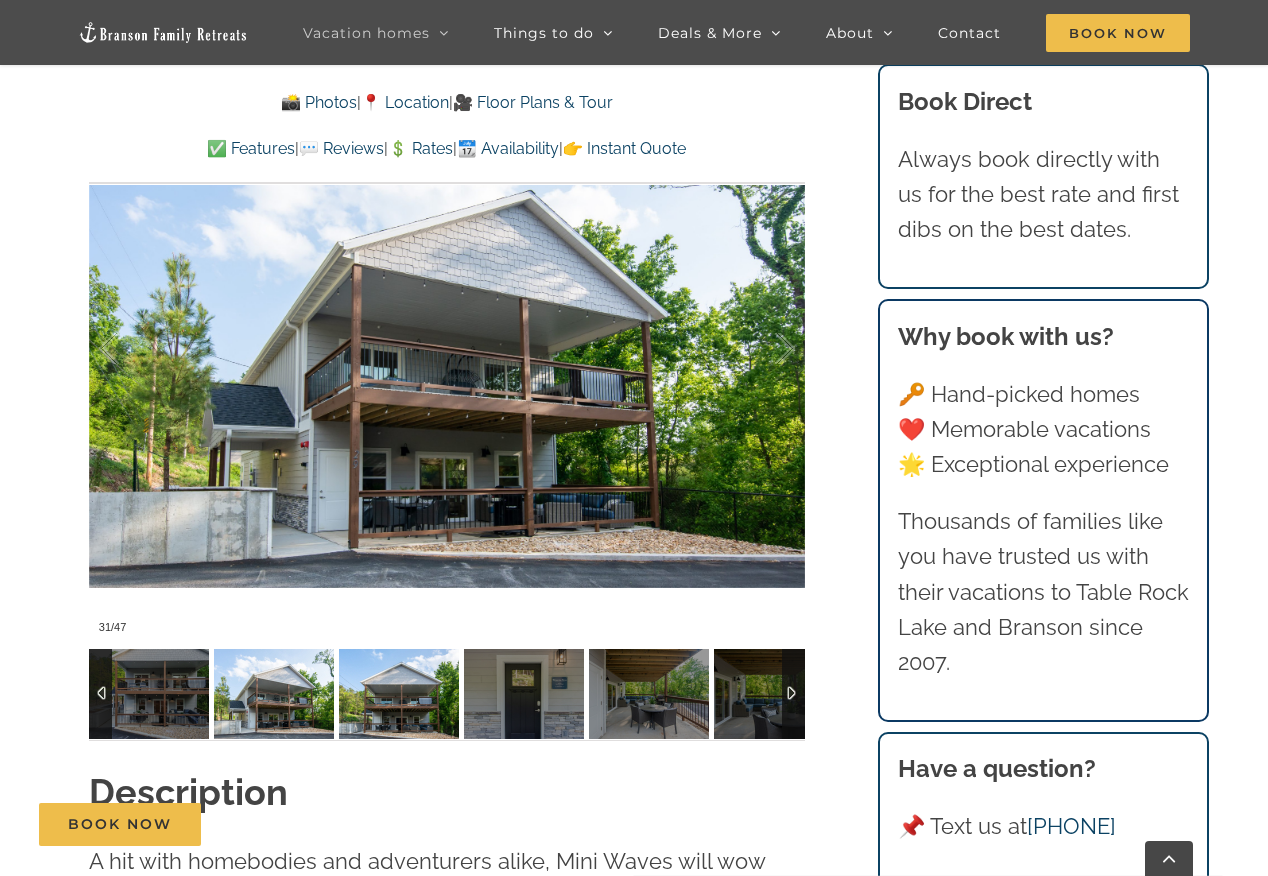 click at bounding box center [399, 694] 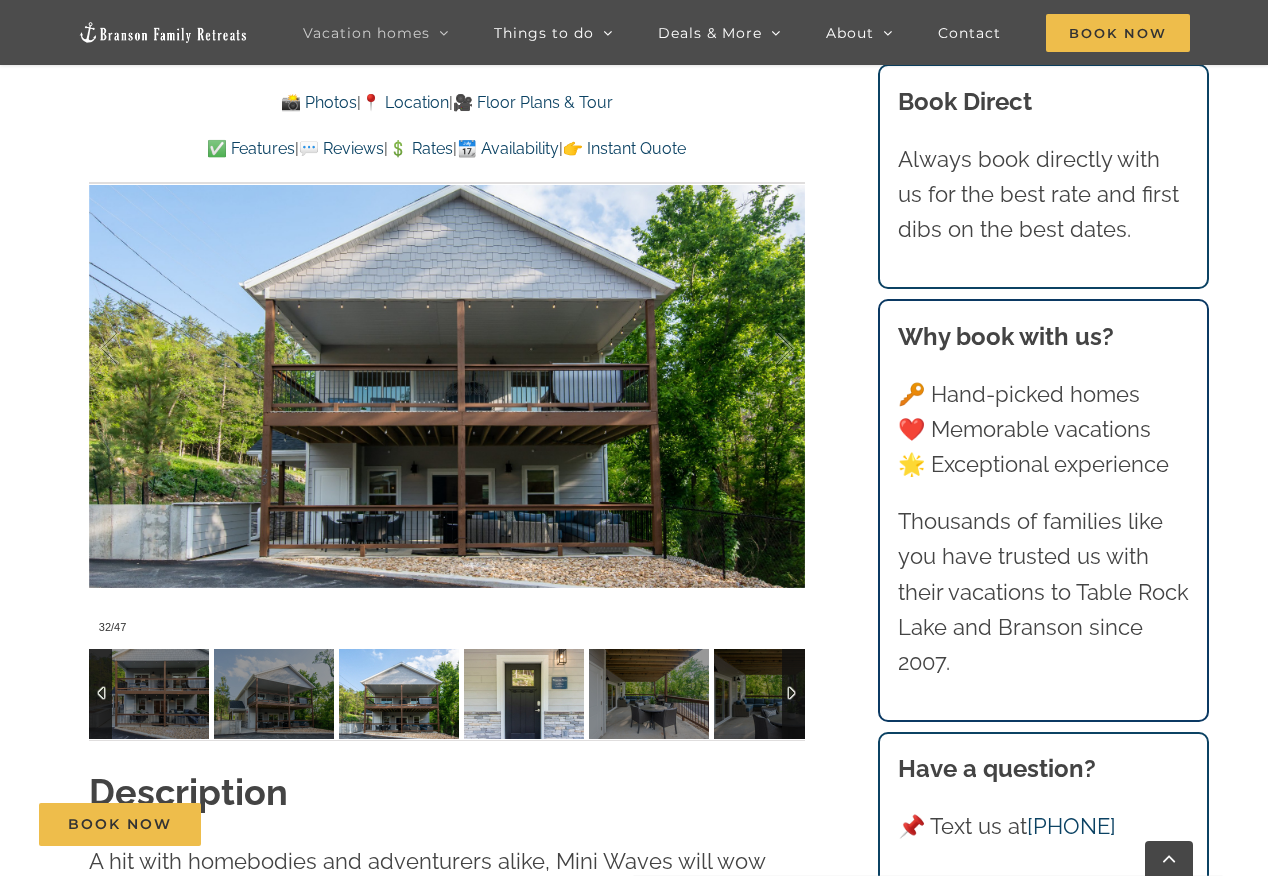 click at bounding box center (524, 694) 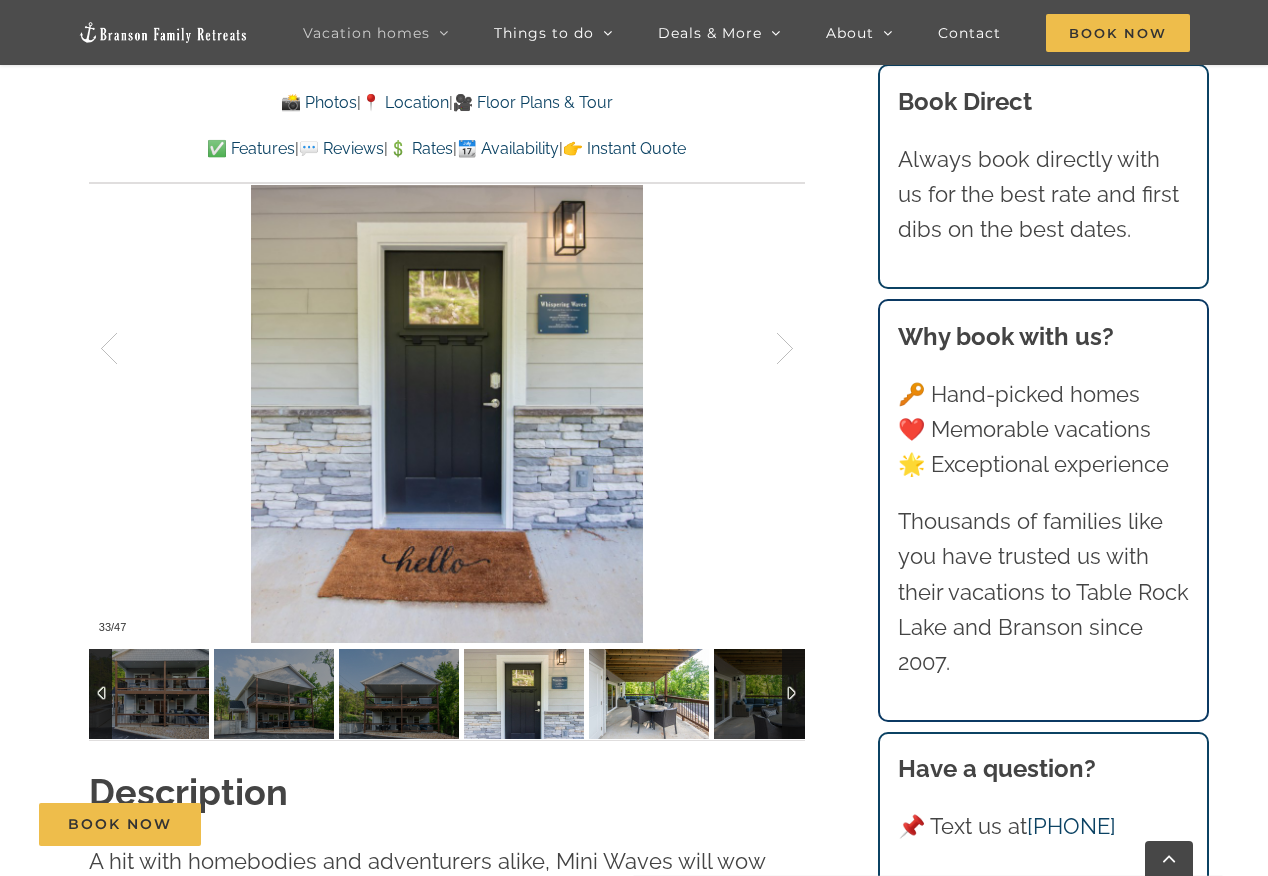 click at bounding box center (649, 694) 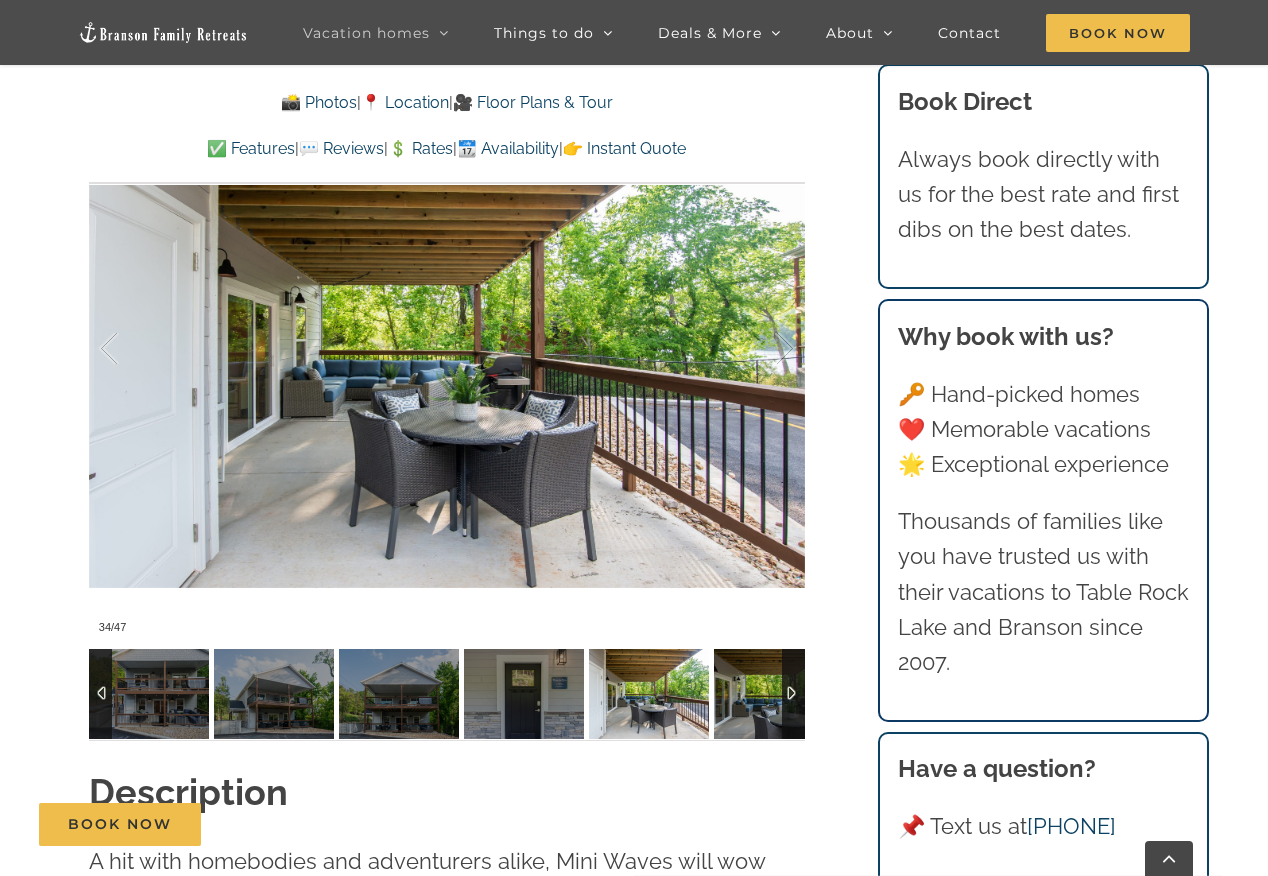 click at bounding box center (774, 694) 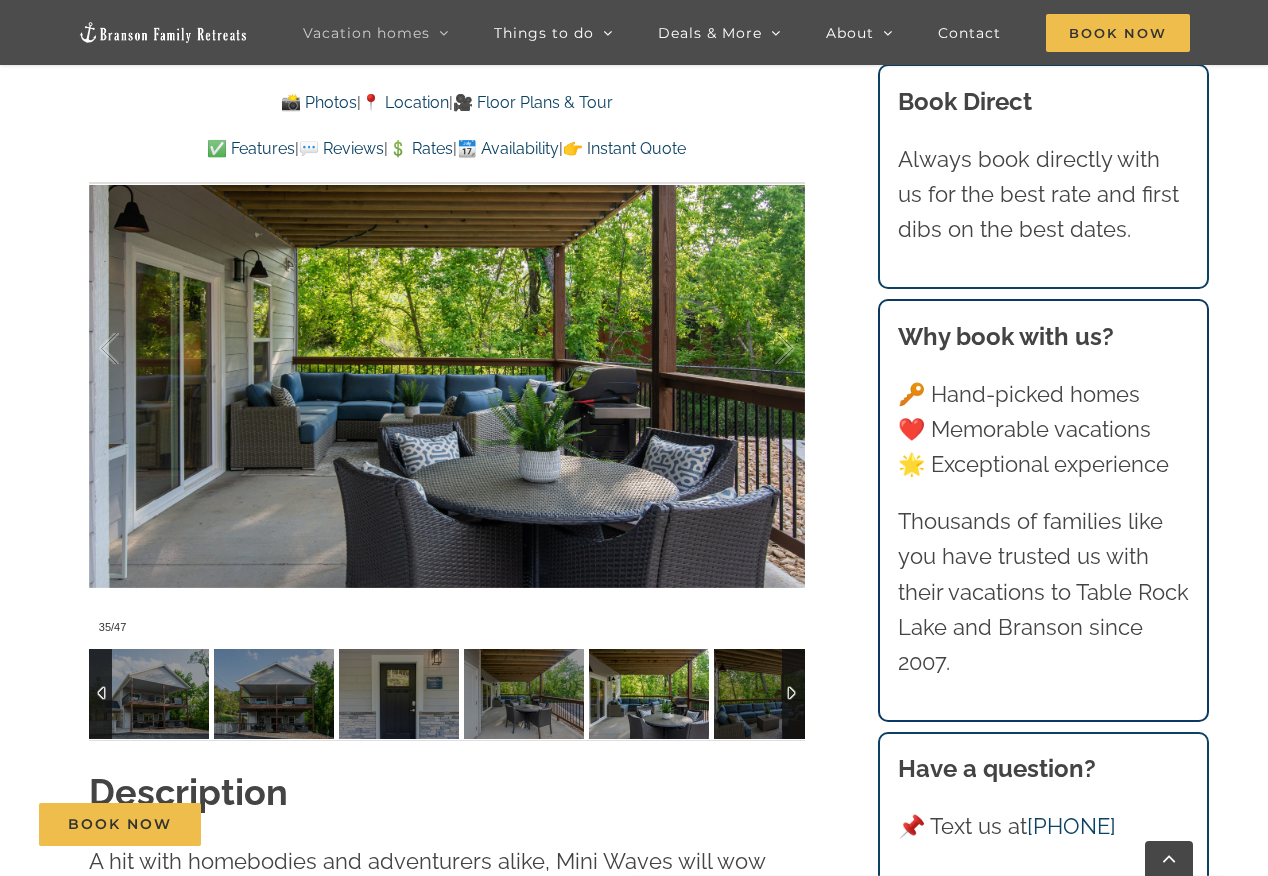 click at bounding box center [793, 694] 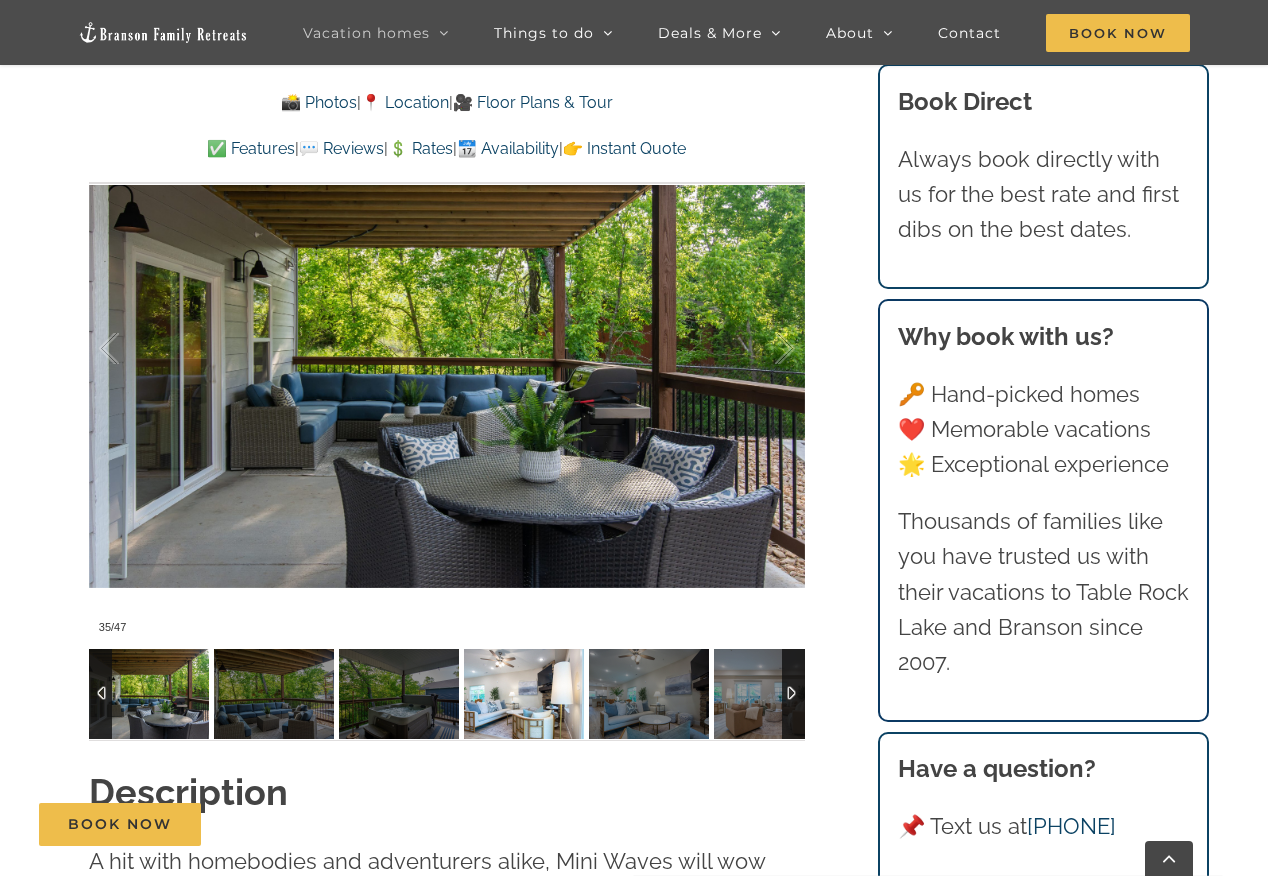 click at bounding box center (524, 694) 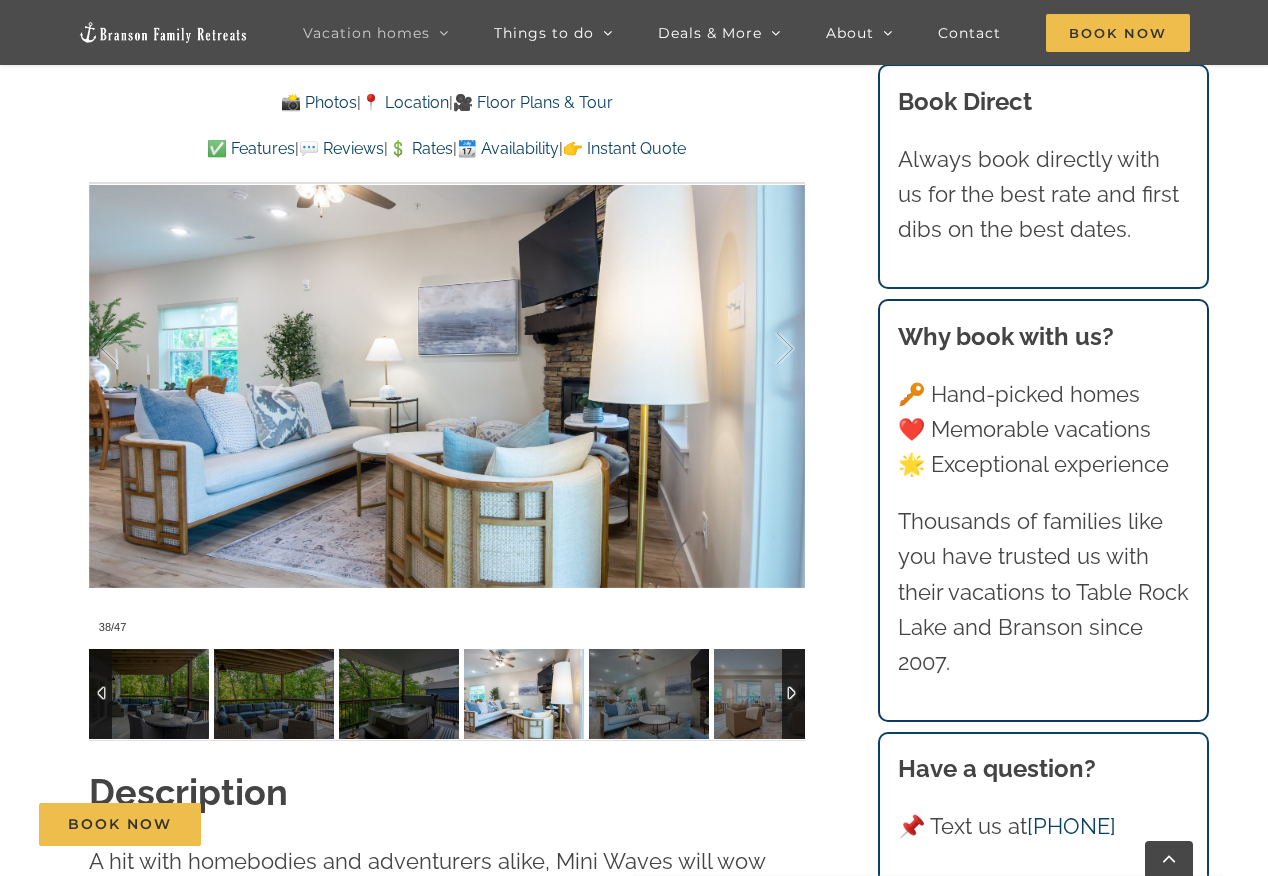 click at bounding box center [793, 694] 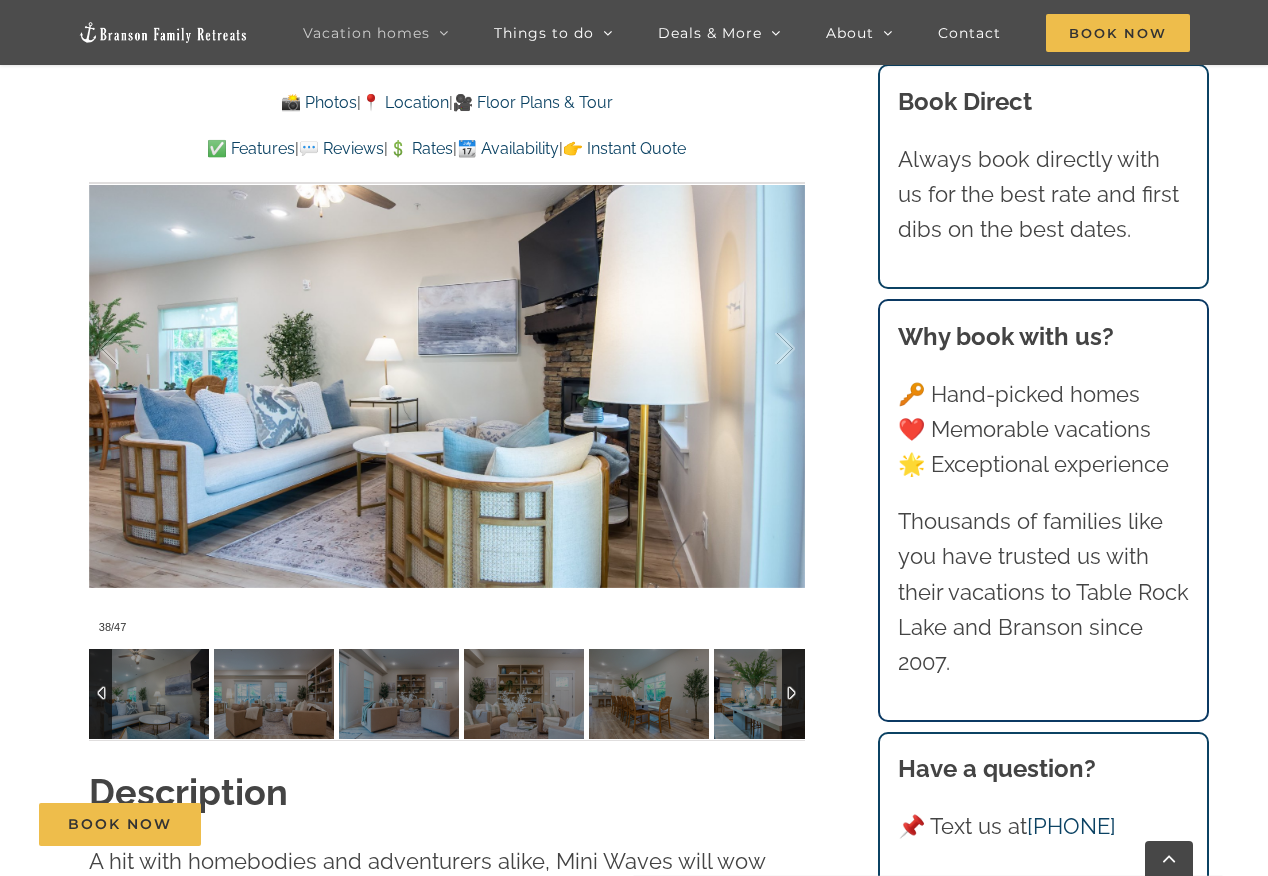 click at bounding box center (793, 694) 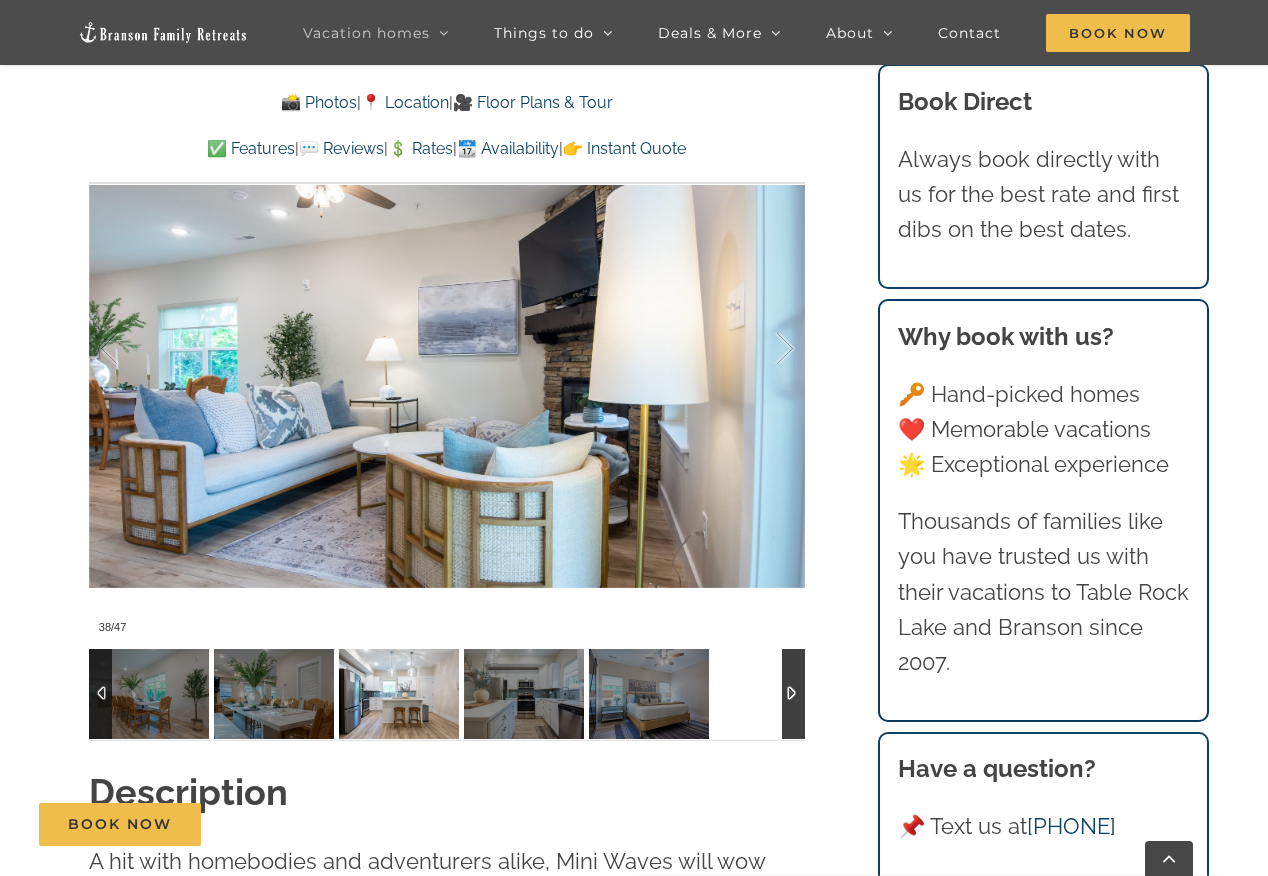 click at bounding box center [399, 694] 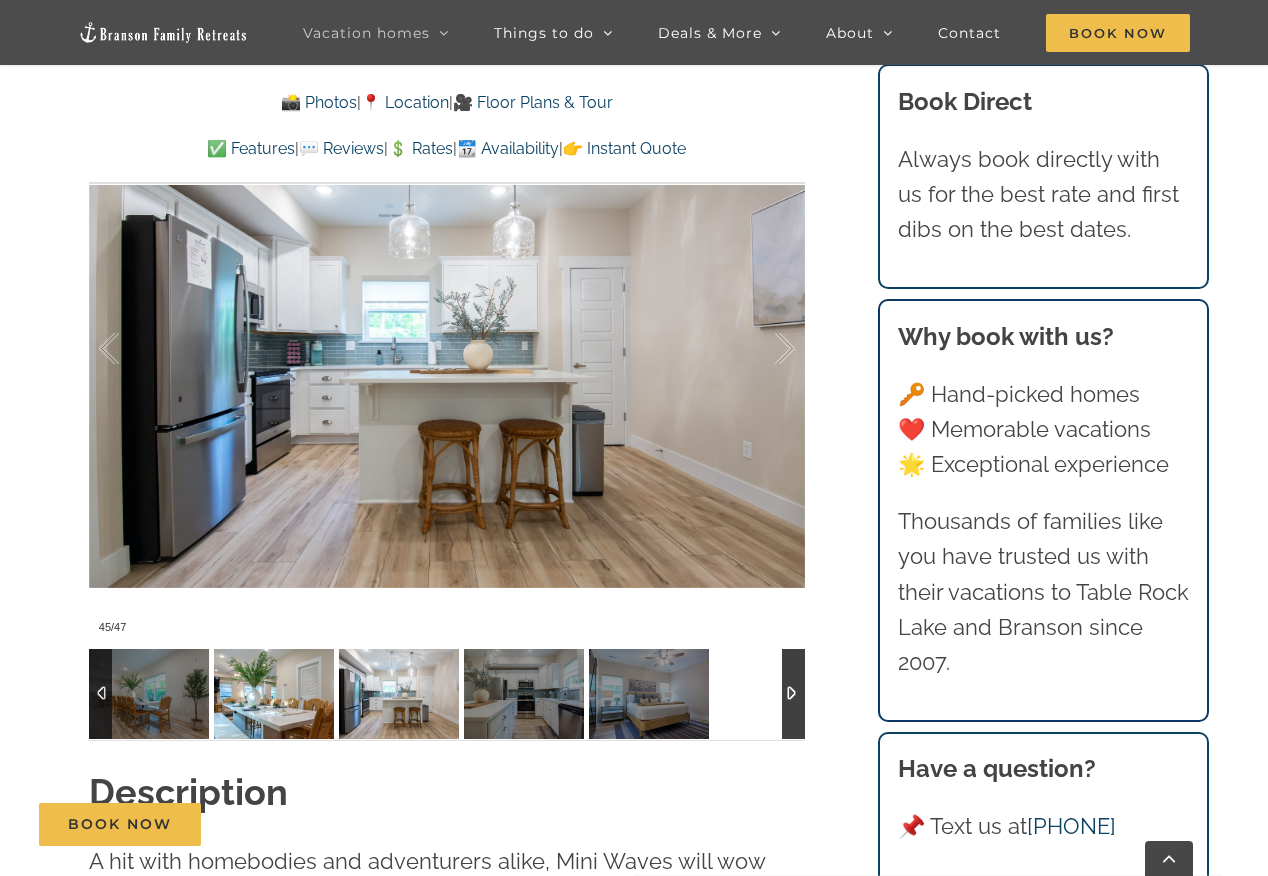 click at bounding box center [274, 694] 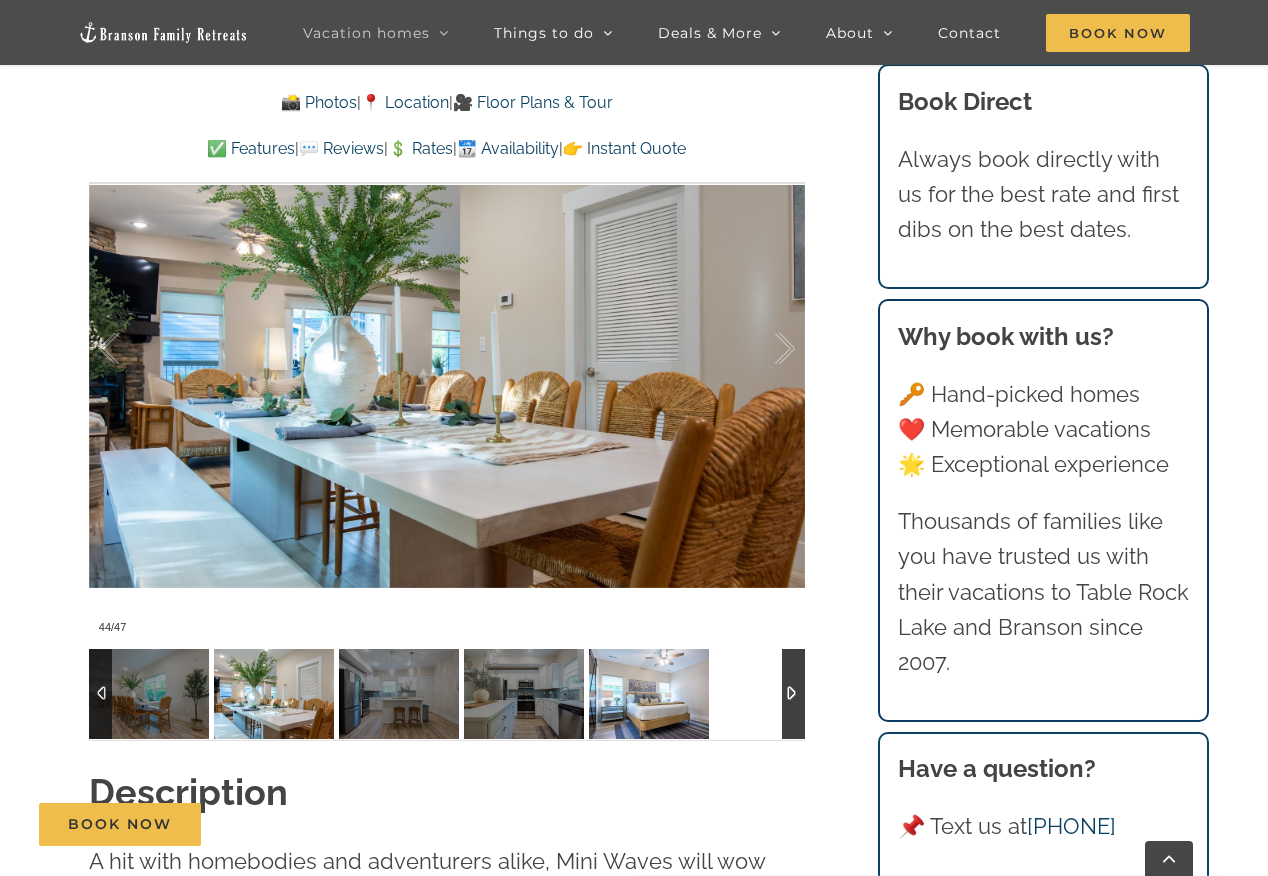 click at bounding box center [649, 694] 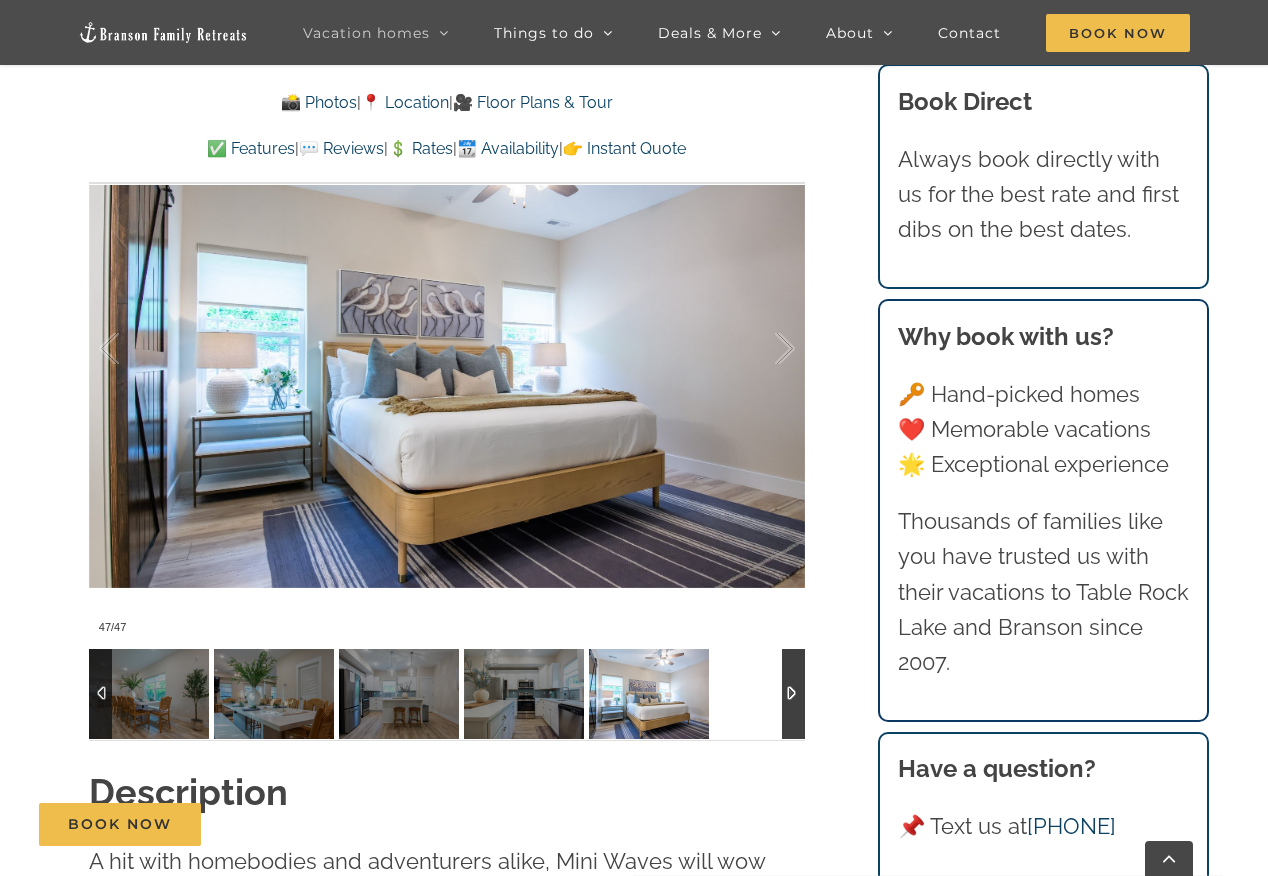 click at bounding box center (793, 694) 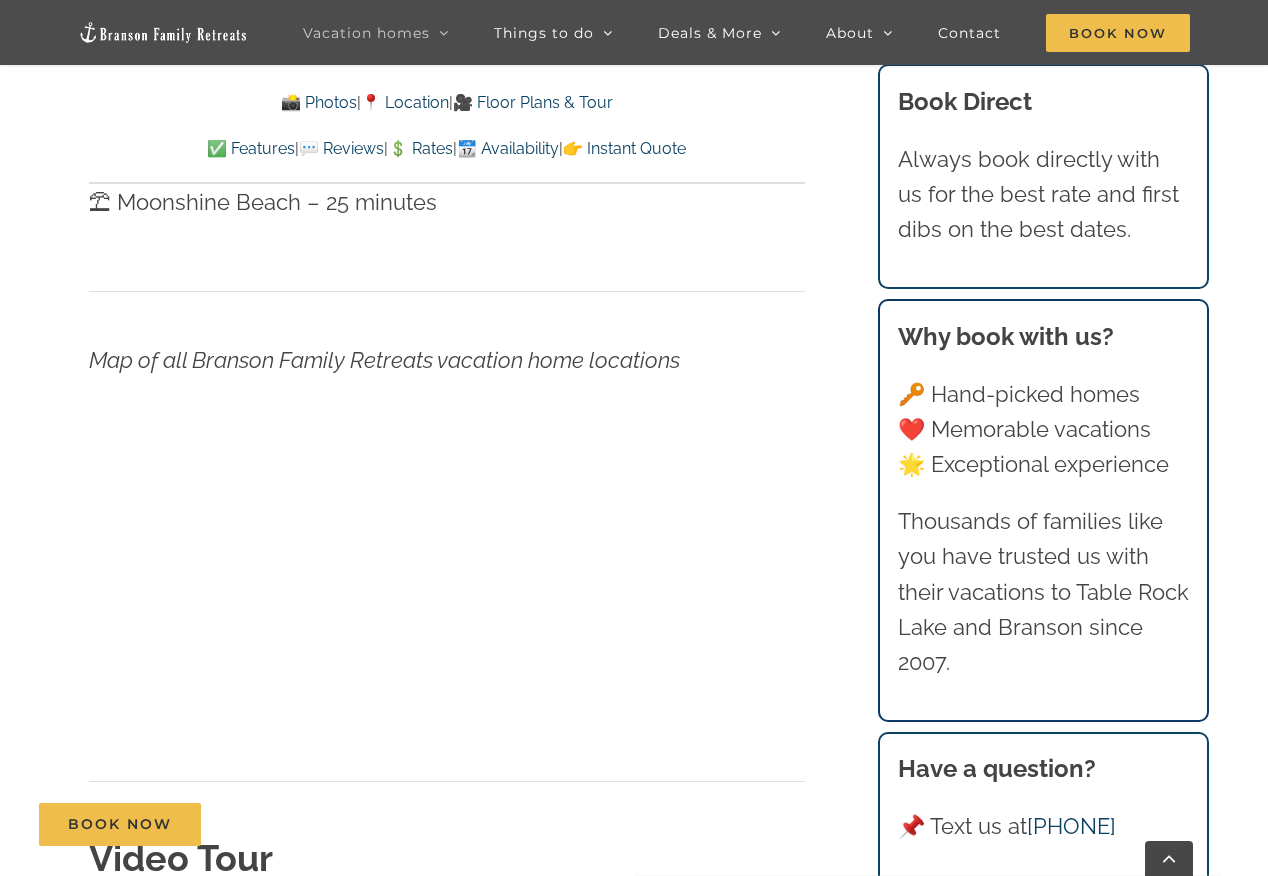 scroll, scrollTop: 5896, scrollLeft: 0, axis: vertical 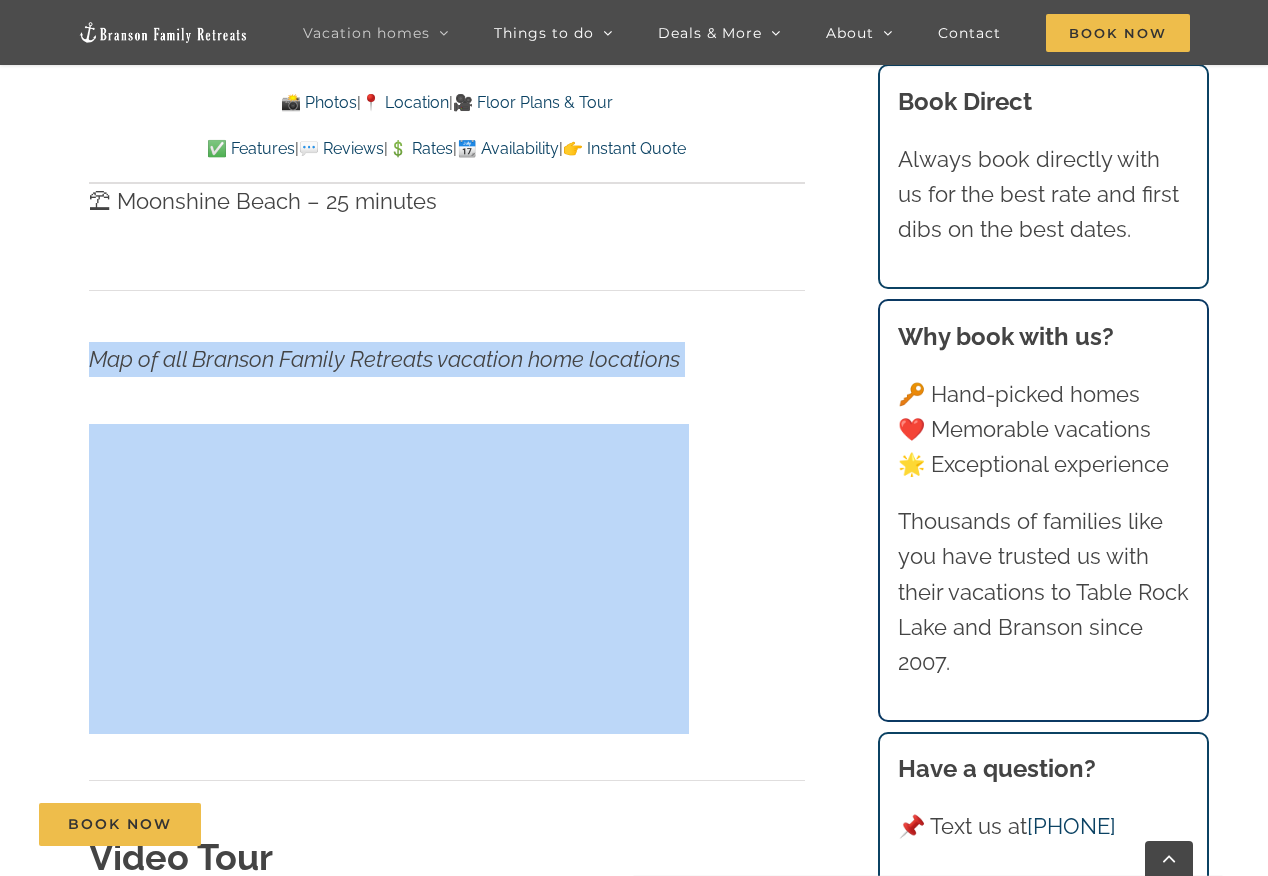 drag, startPoint x: 764, startPoint y: 339, endPoint x: 788, endPoint y: 461, distance: 124.33825 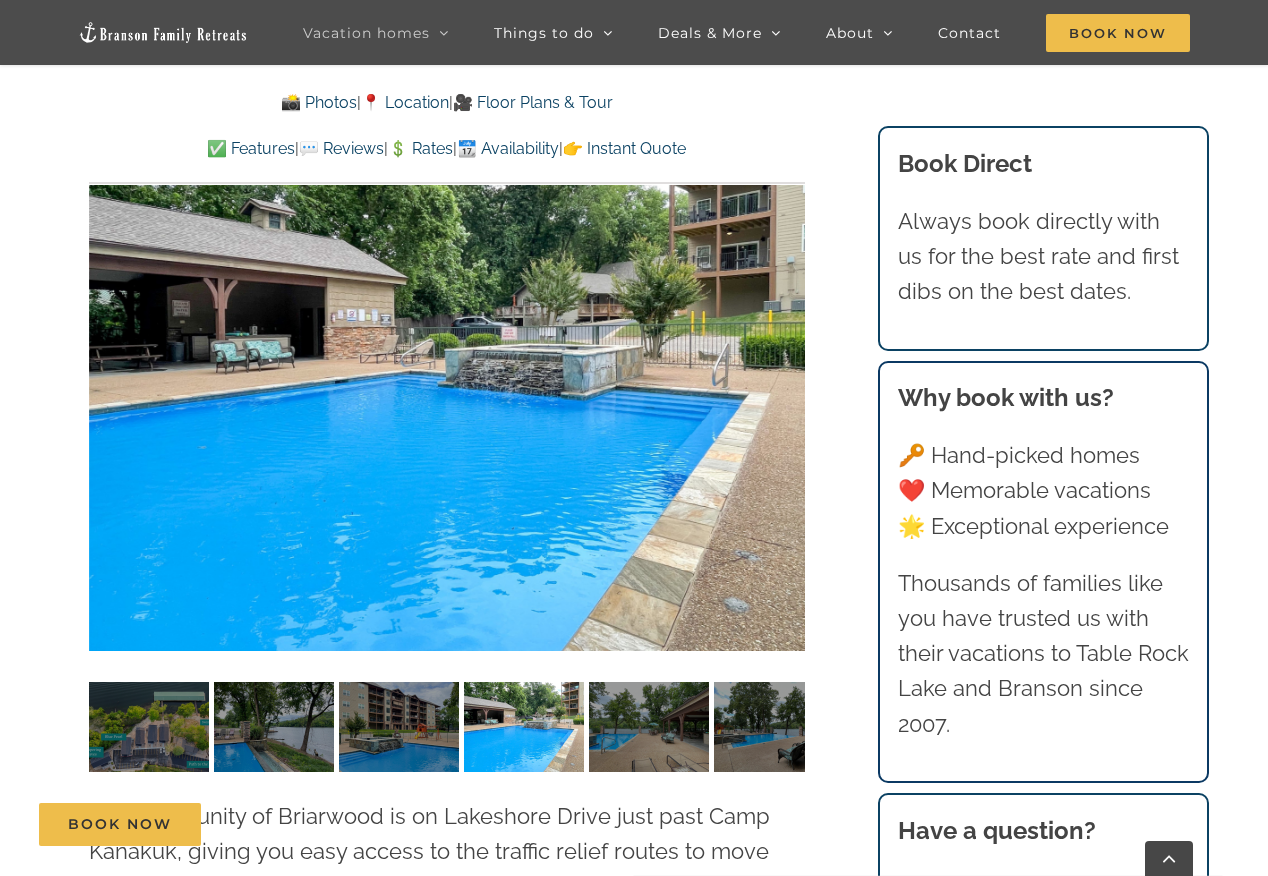 scroll, scrollTop: 4271, scrollLeft: 0, axis: vertical 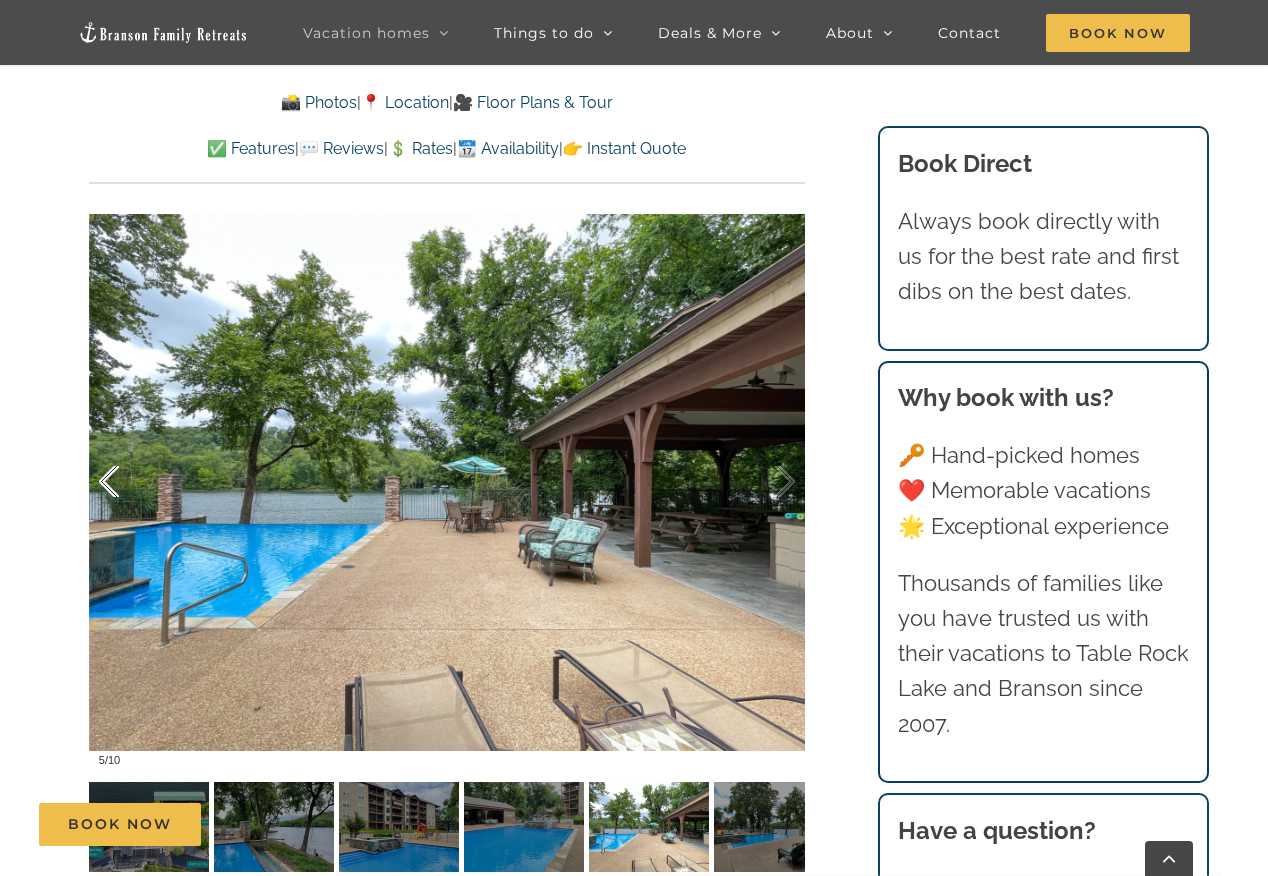 click at bounding box center [130, 482] 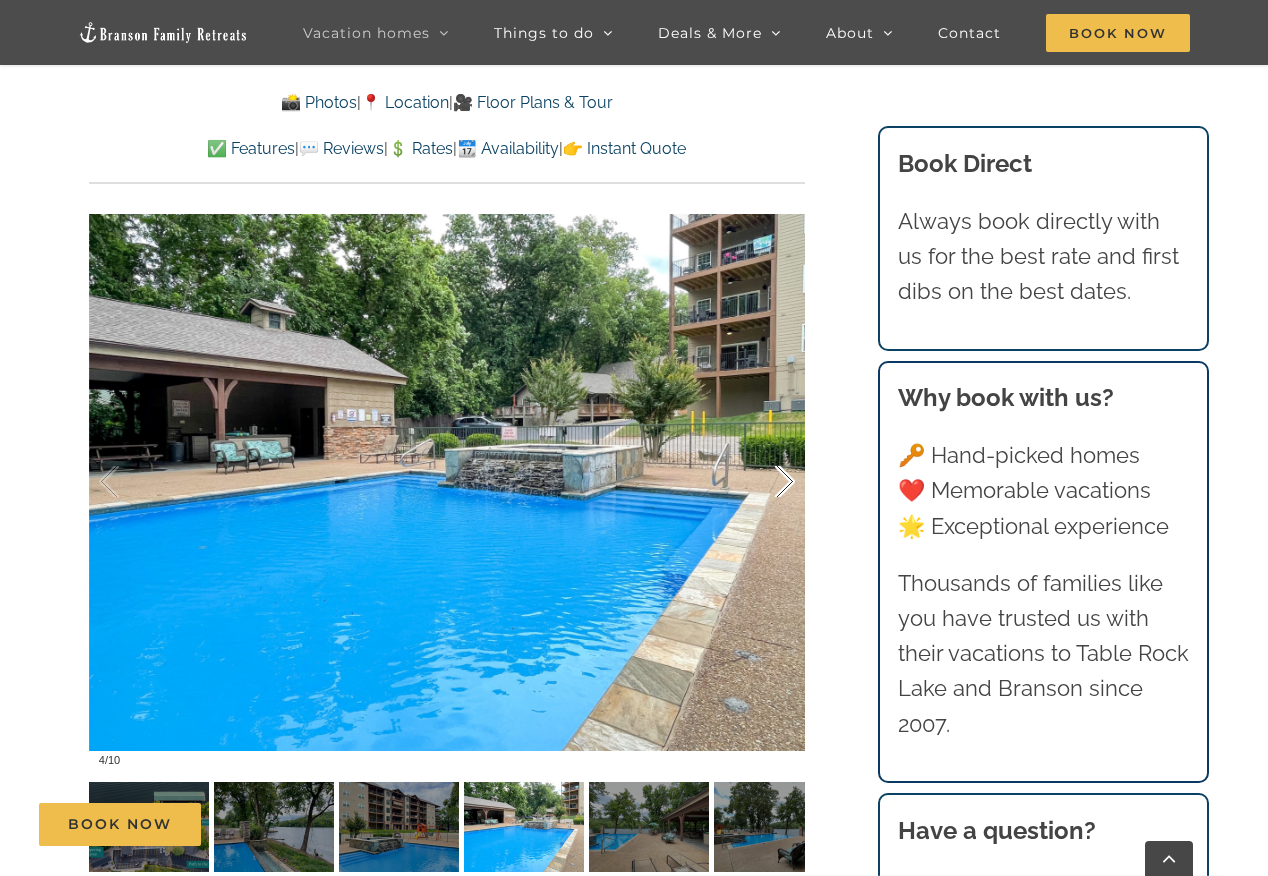 click at bounding box center [764, 482] 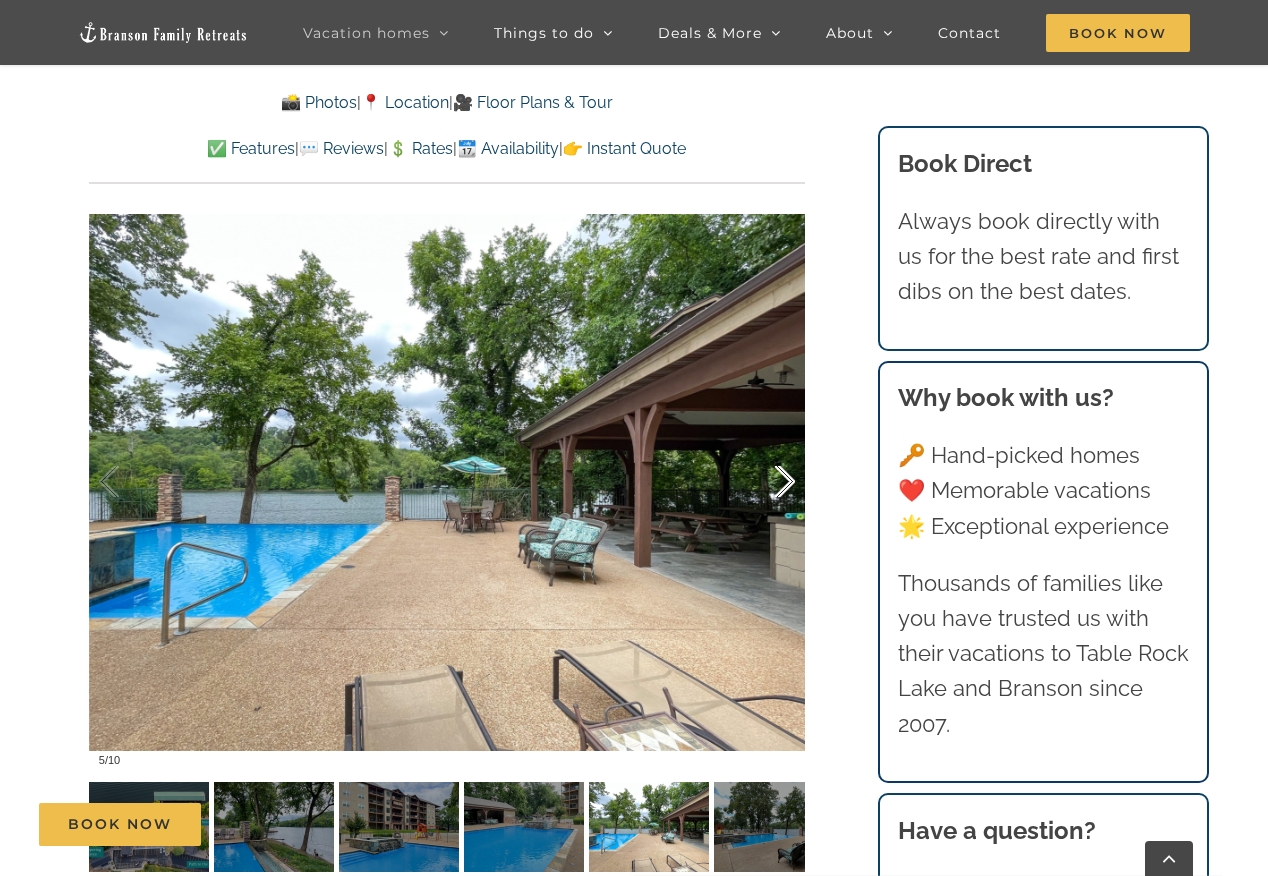 click at bounding box center (764, 482) 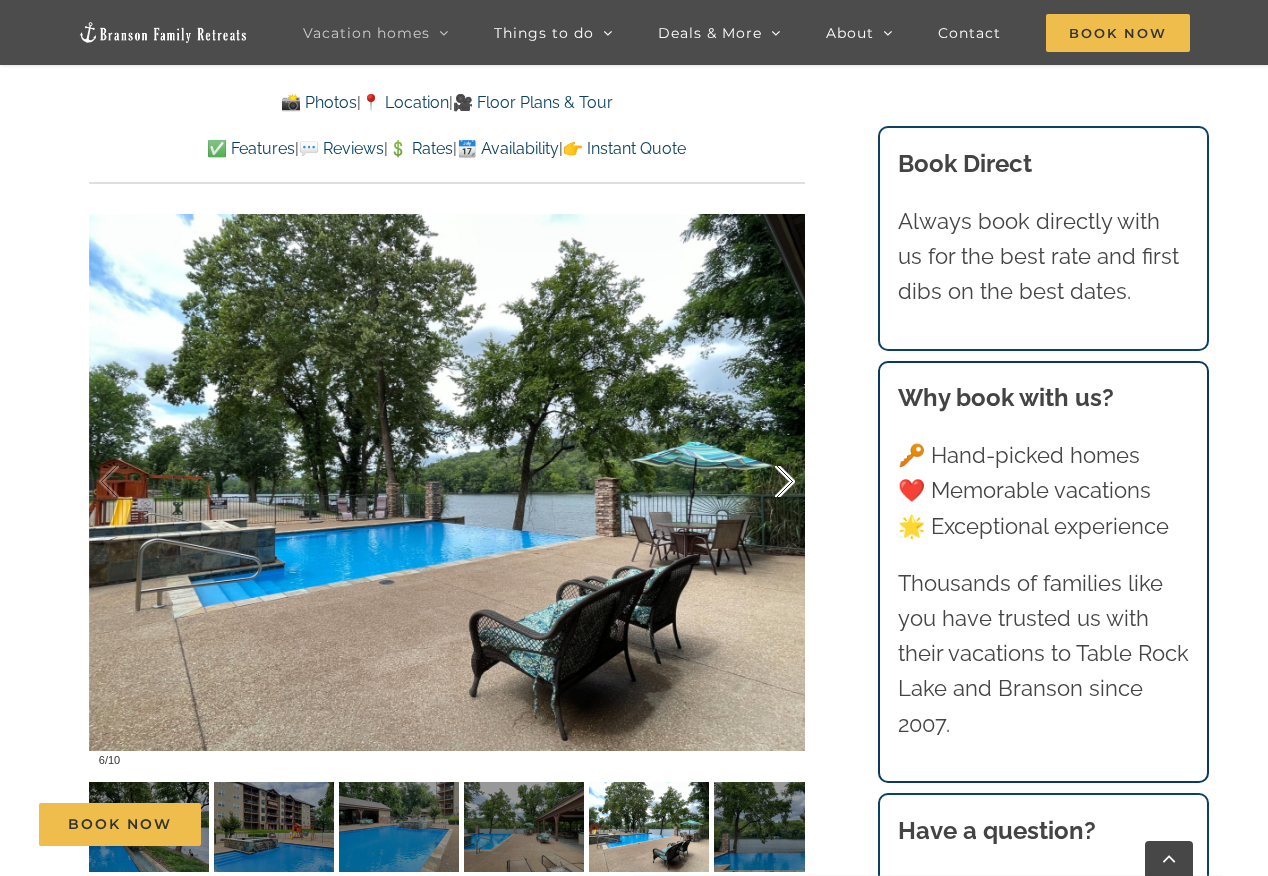click at bounding box center [764, 482] 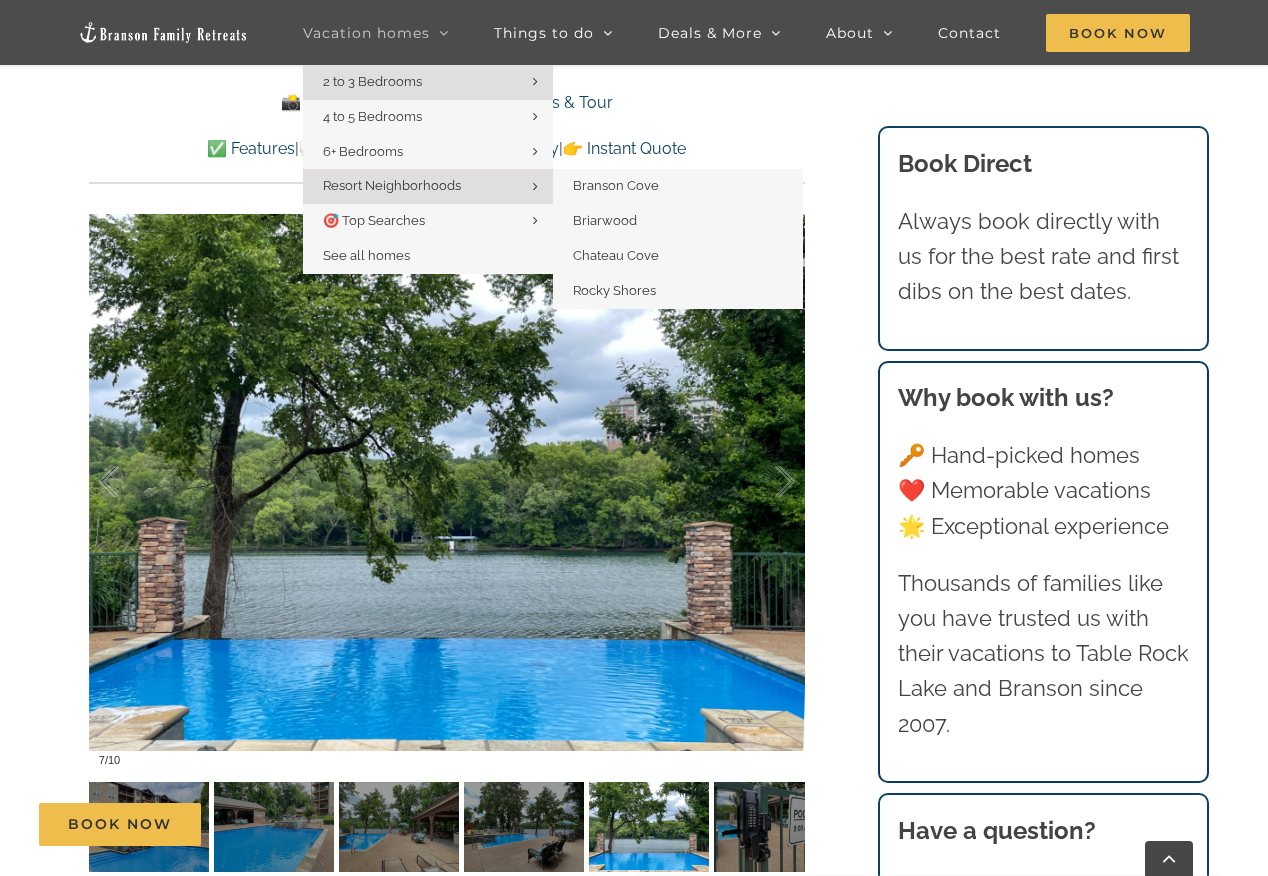 click on "Resort Neighborhoods" at bounding box center [392, 185] 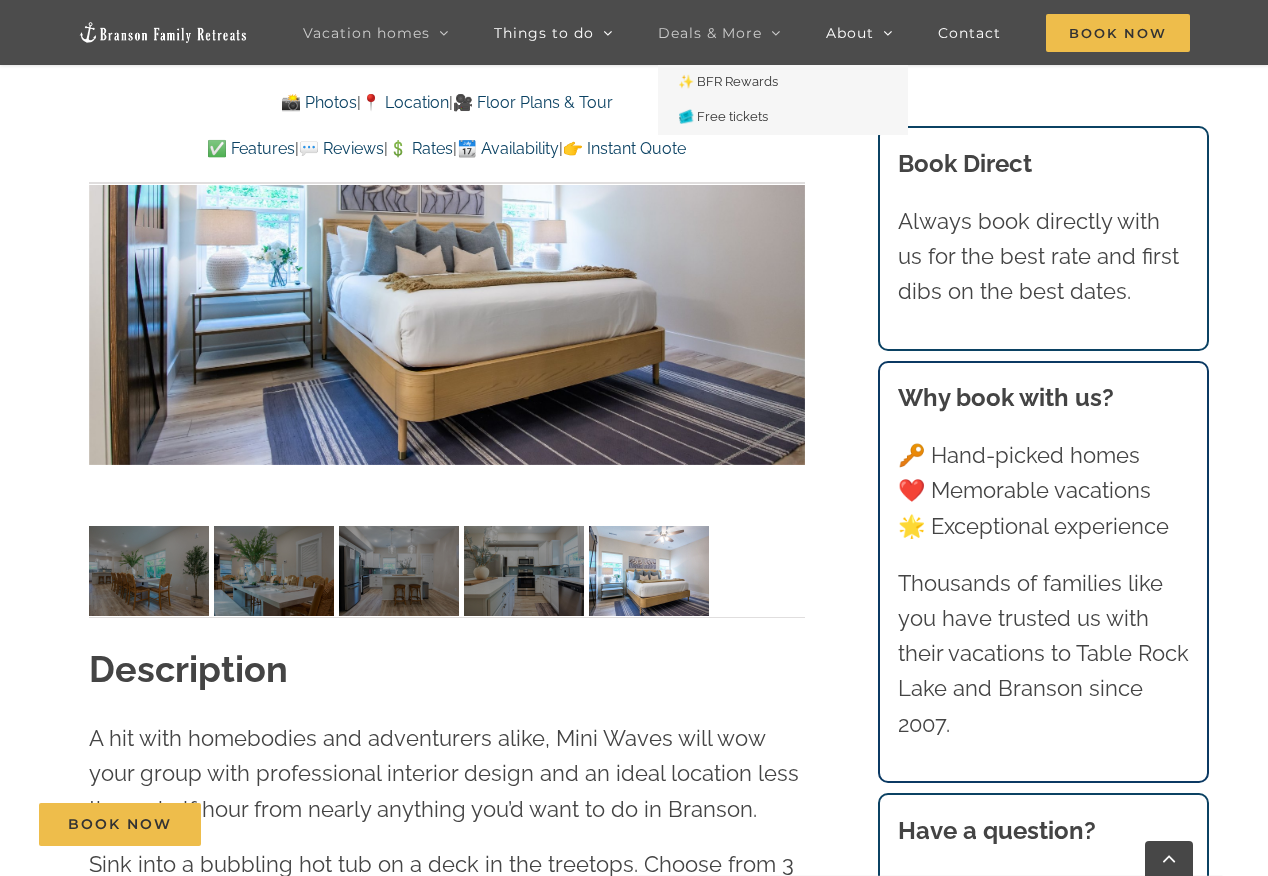 scroll, scrollTop: 1776, scrollLeft: 0, axis: vertical 